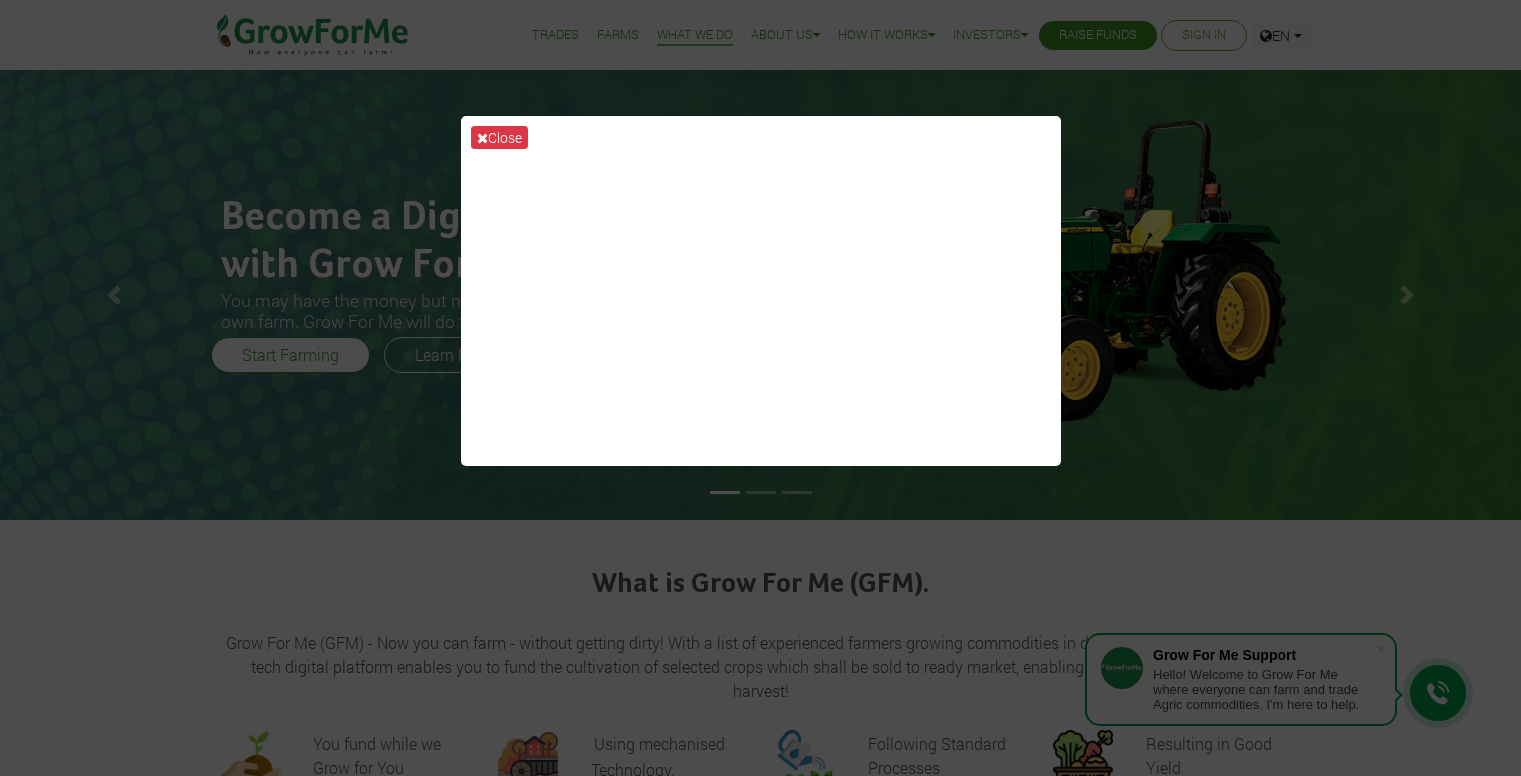 scroll, scrollTop: 0, scrollLeft: 0, axis: both 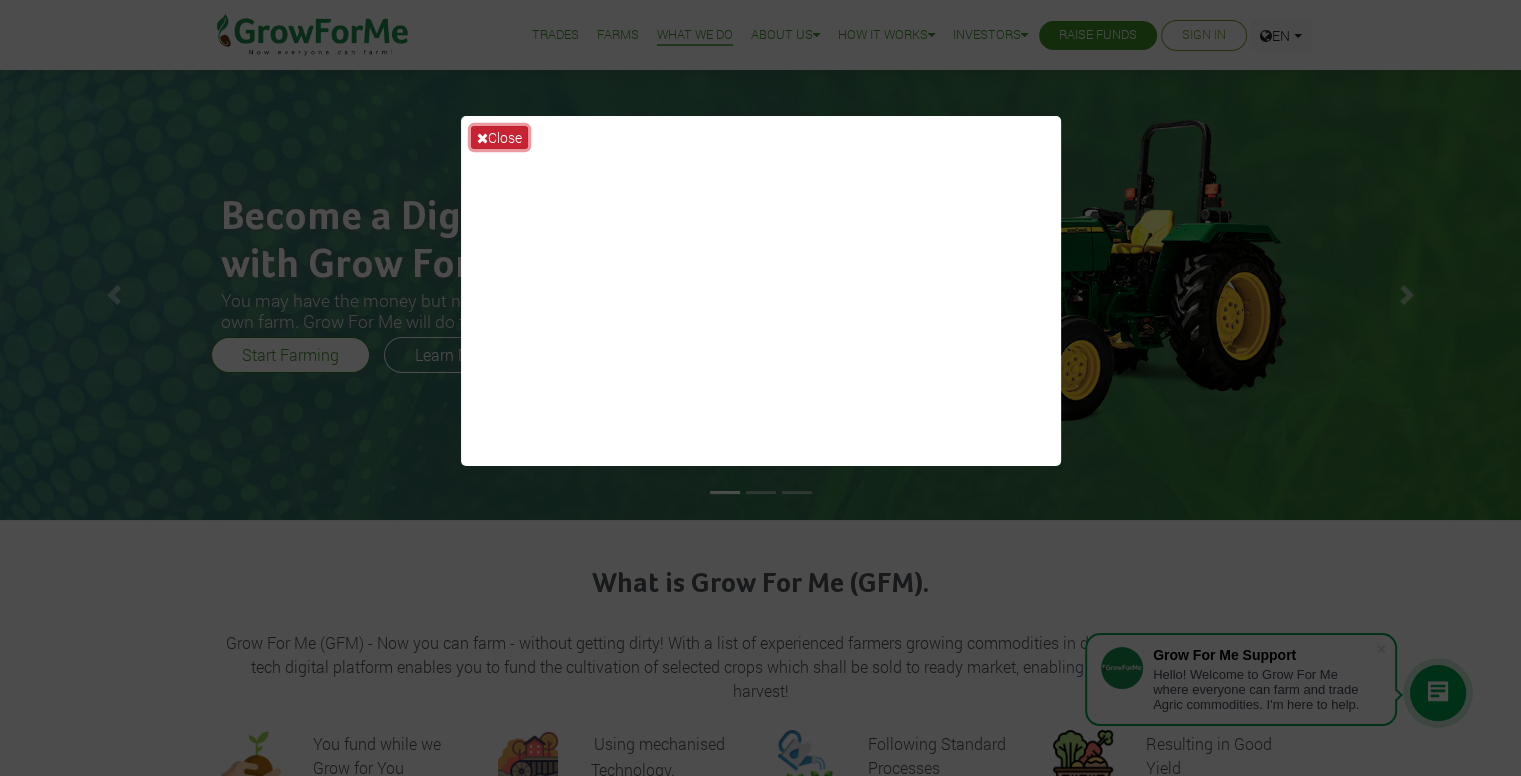 click on "Close" at bounding box center [499, 137] 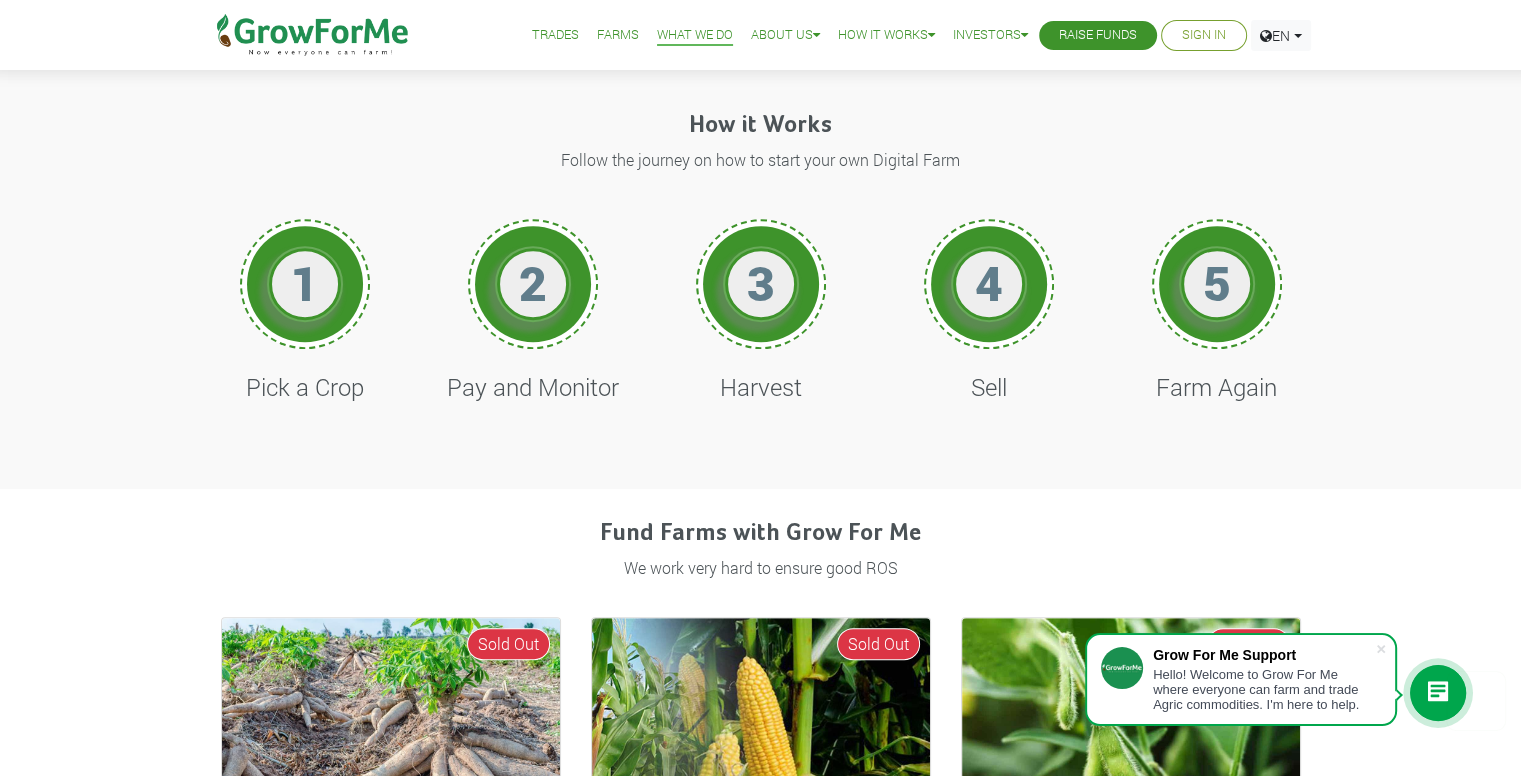 scroll, scrollTop: 800, scrollLeft: 0, axis: vertical 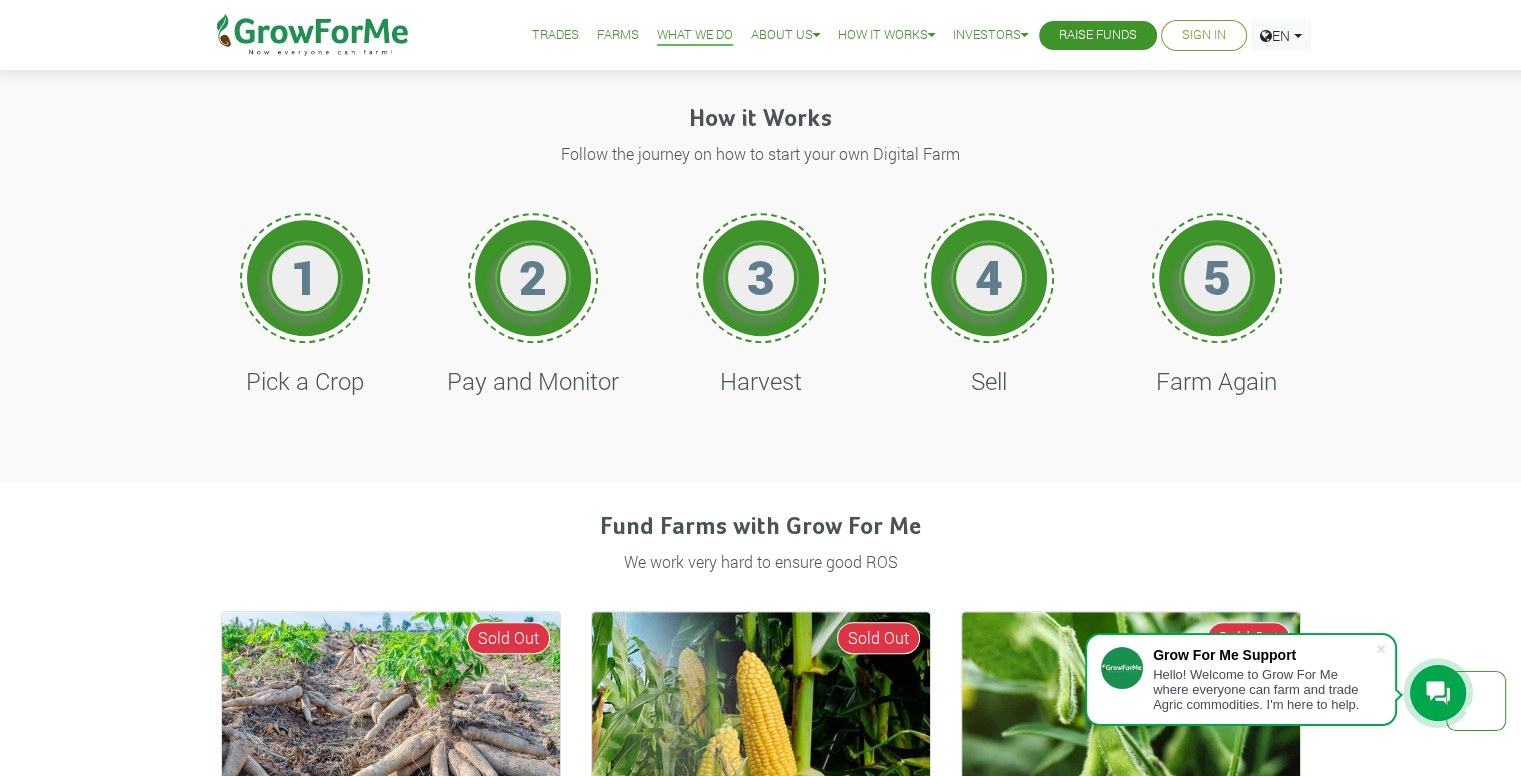 click on "4" at bounding box center (305, 277) 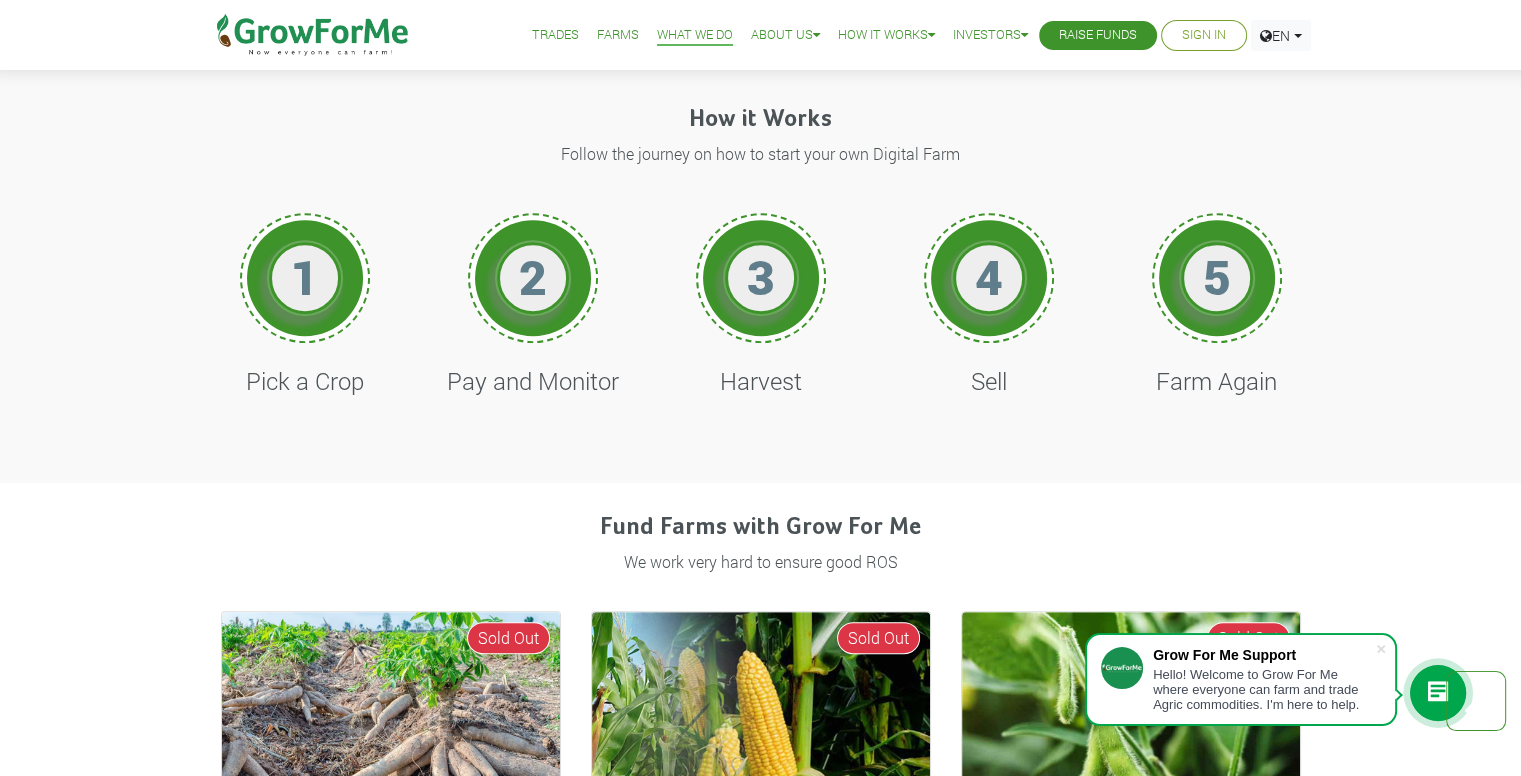 click on "4" at bounding box center [305, 278] 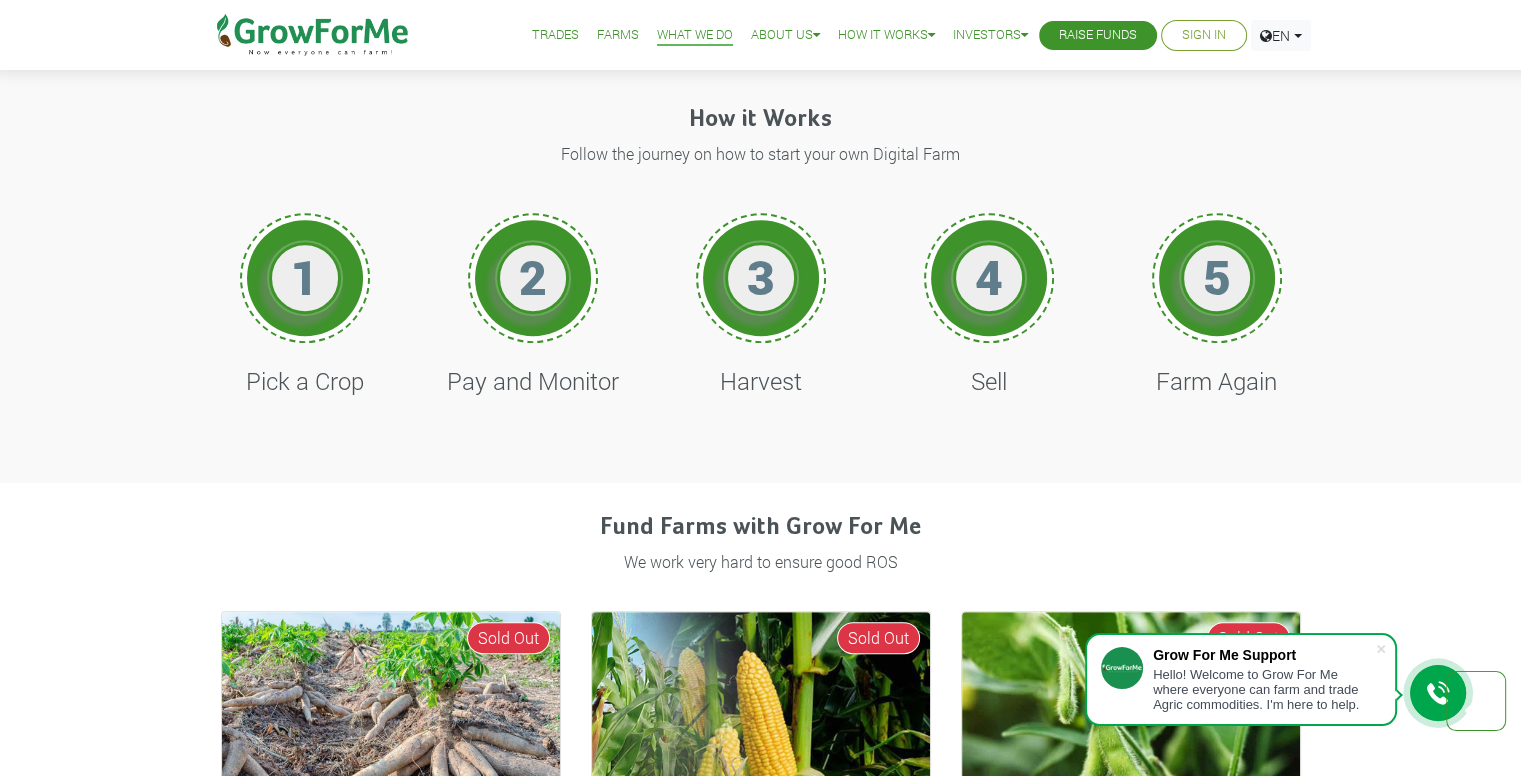 click on "4" at bounding box center (305, 278) 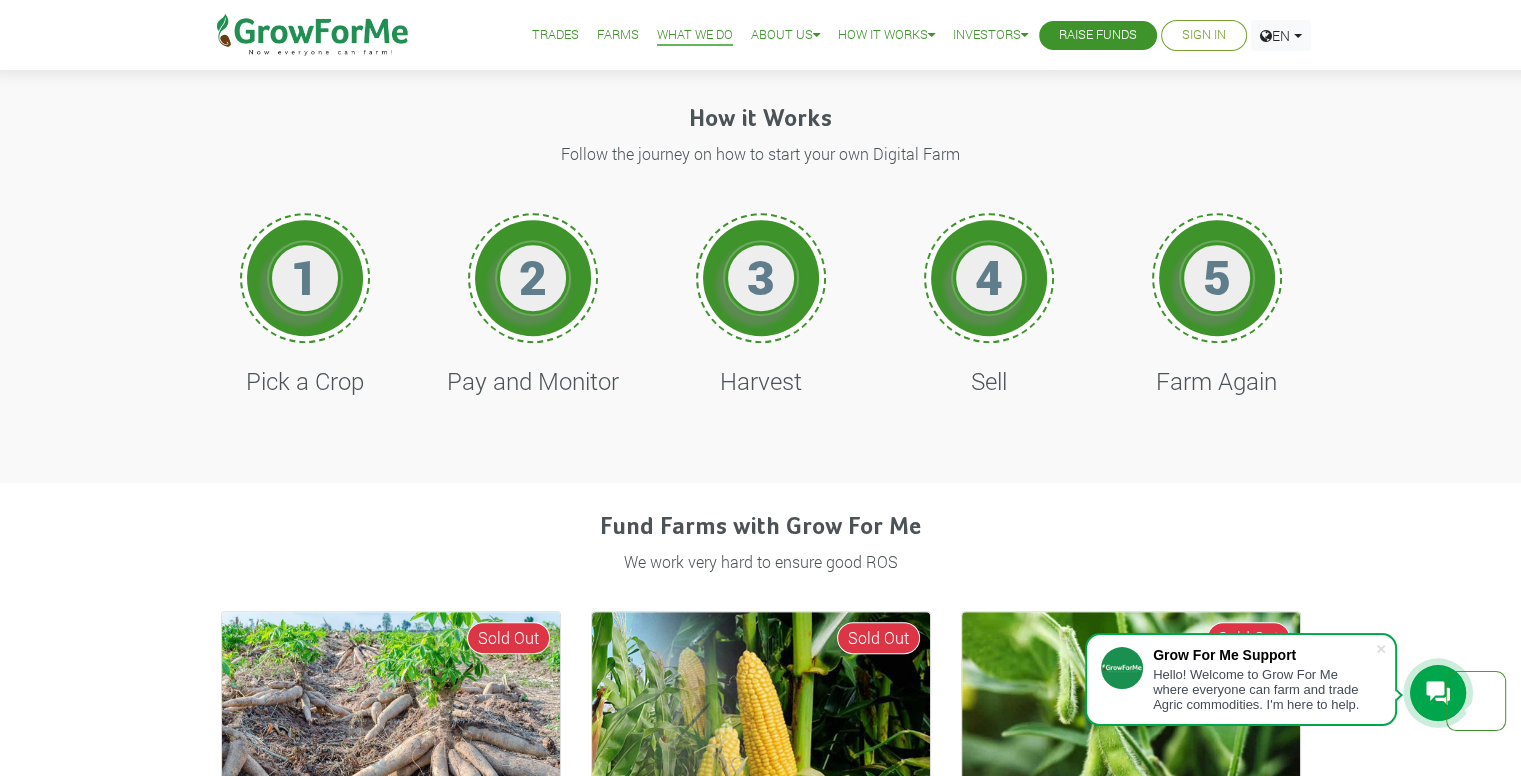 click on "4" at bounding box center (305, 277) 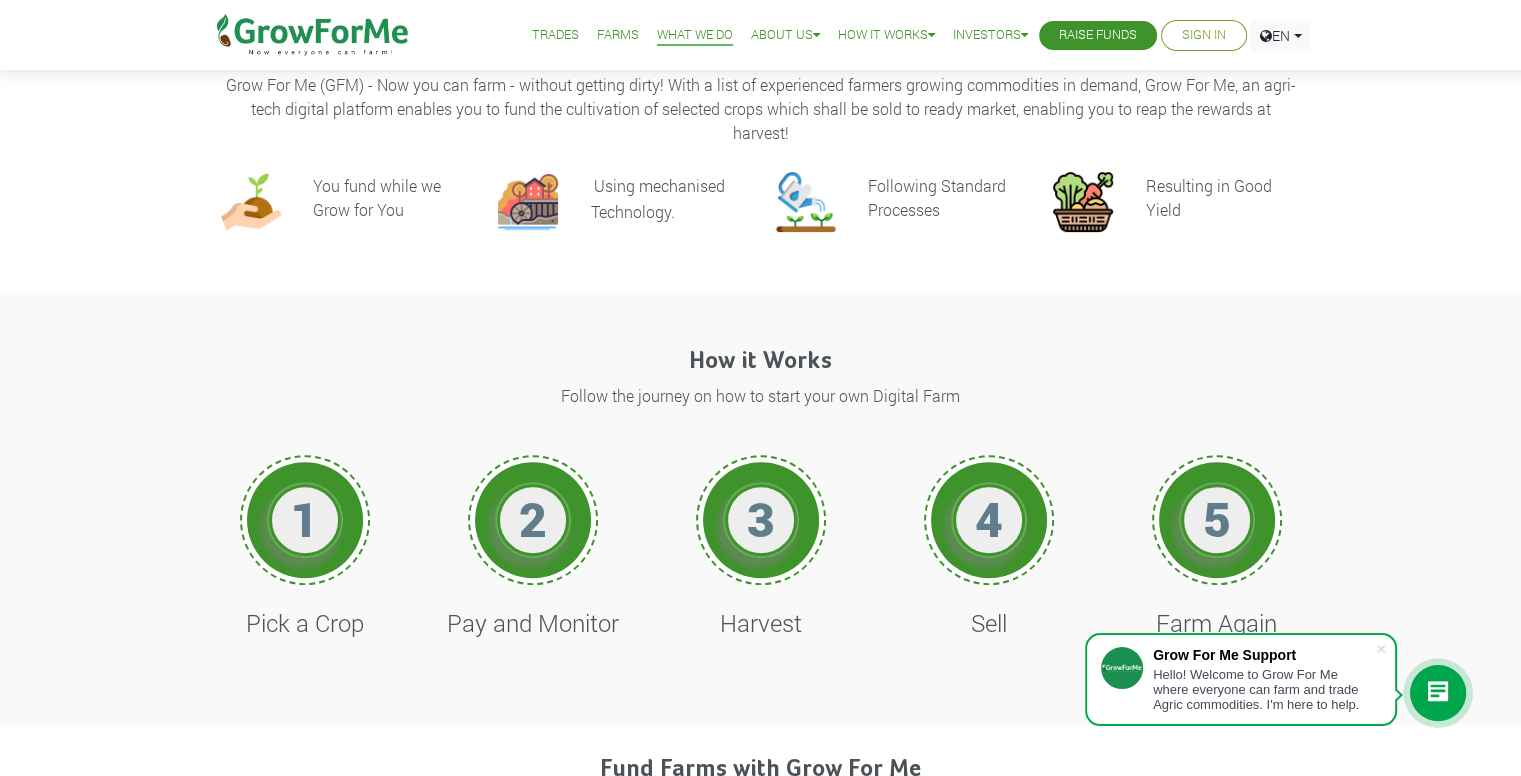 scroll, scrollTop: 700, scrollLeft: 0, axis: vertical 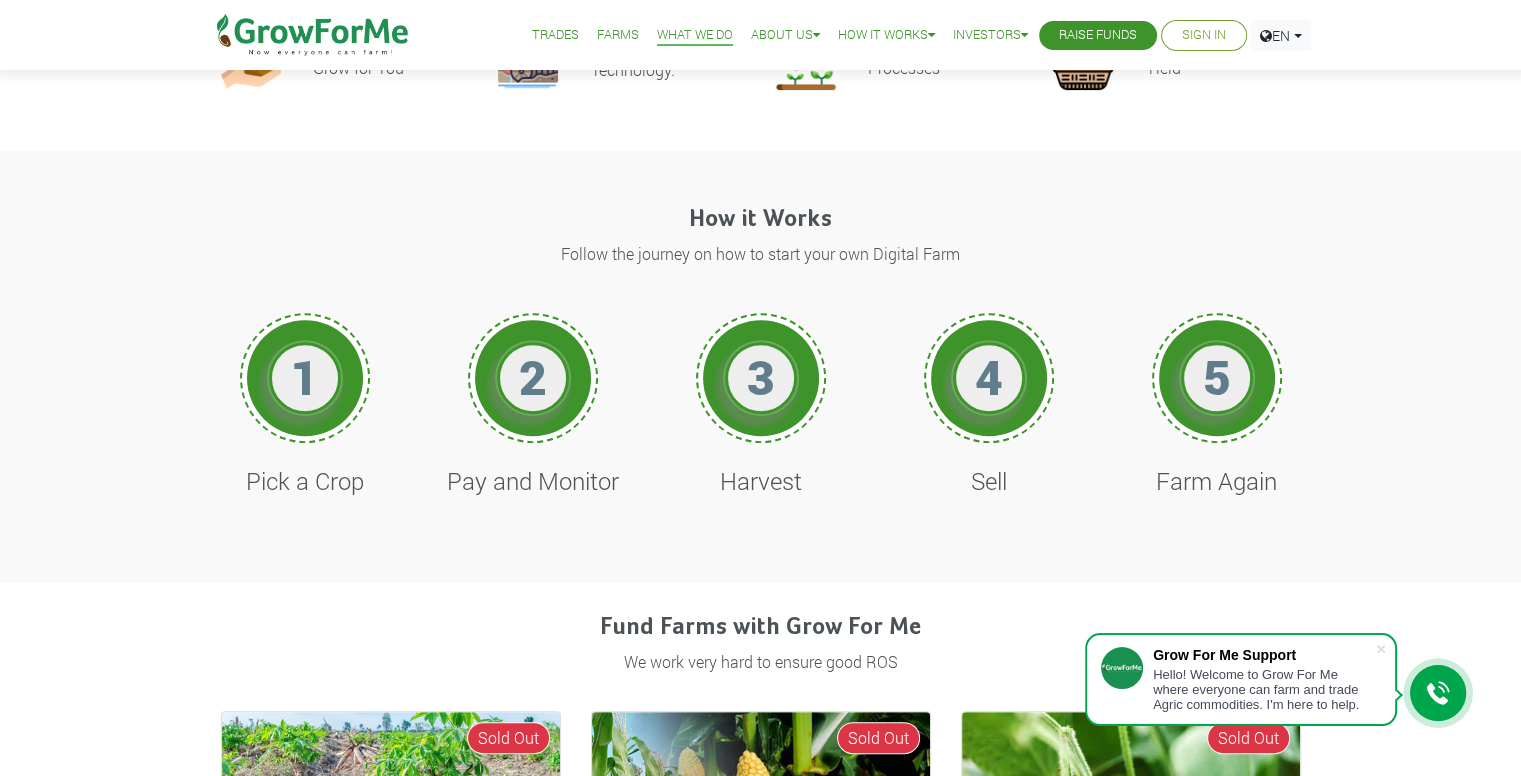 click on "Trades" at bounding box center [555, 35] 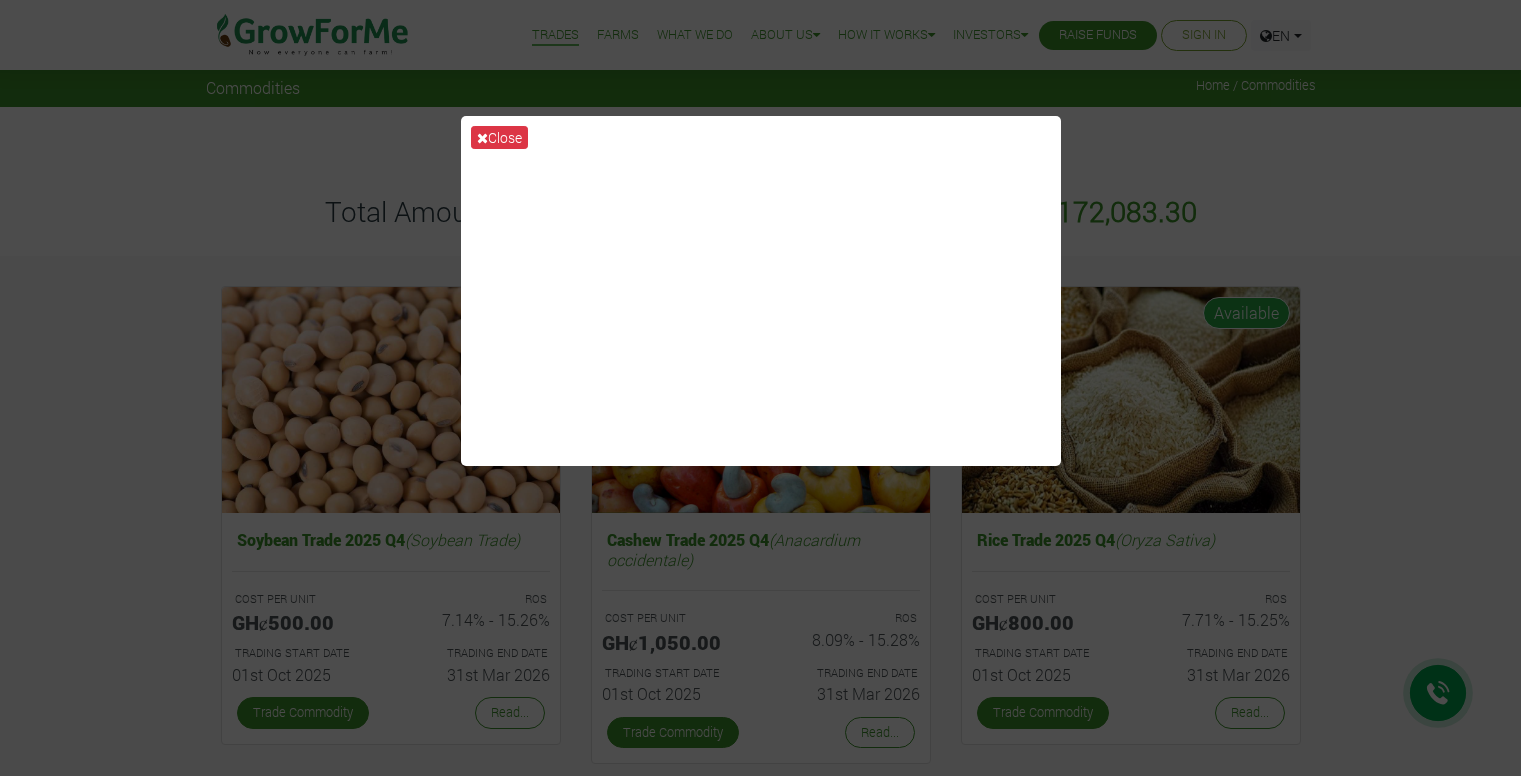 scroll, scrollTop: 0, scrollLeft: 0, axis: both 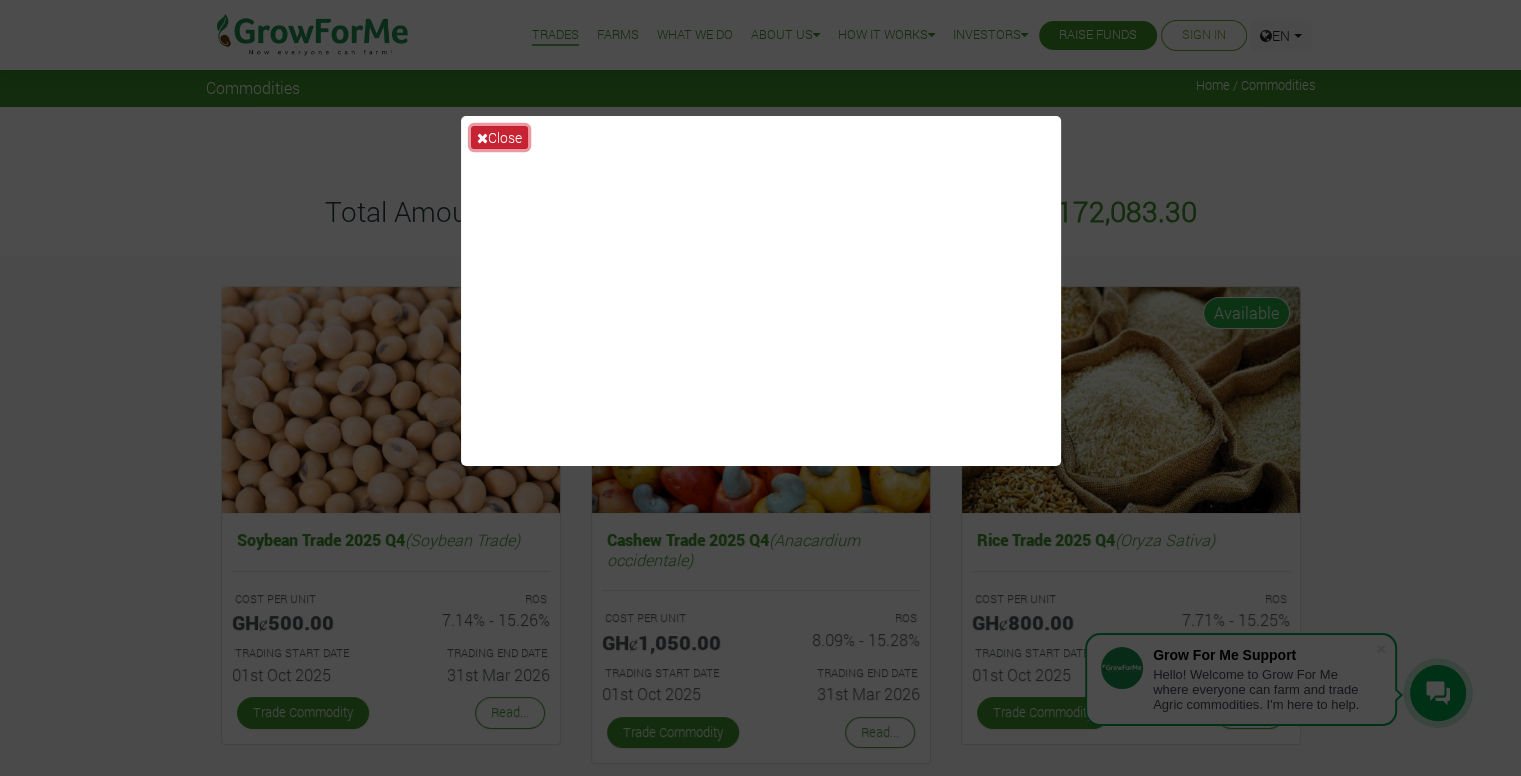 click on "Close" at bounding box center [499, 137] 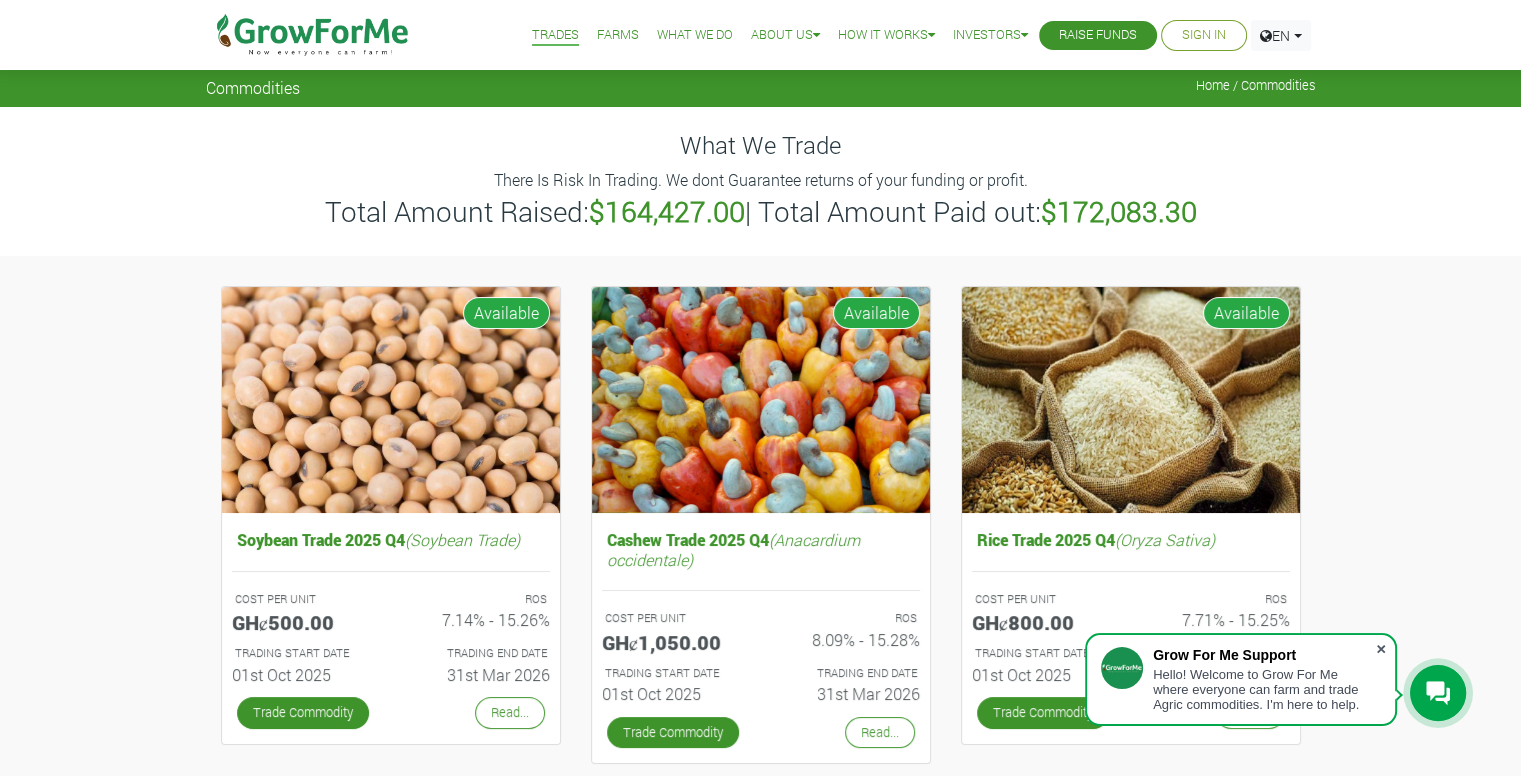 click at bounding box center [1381, 649] 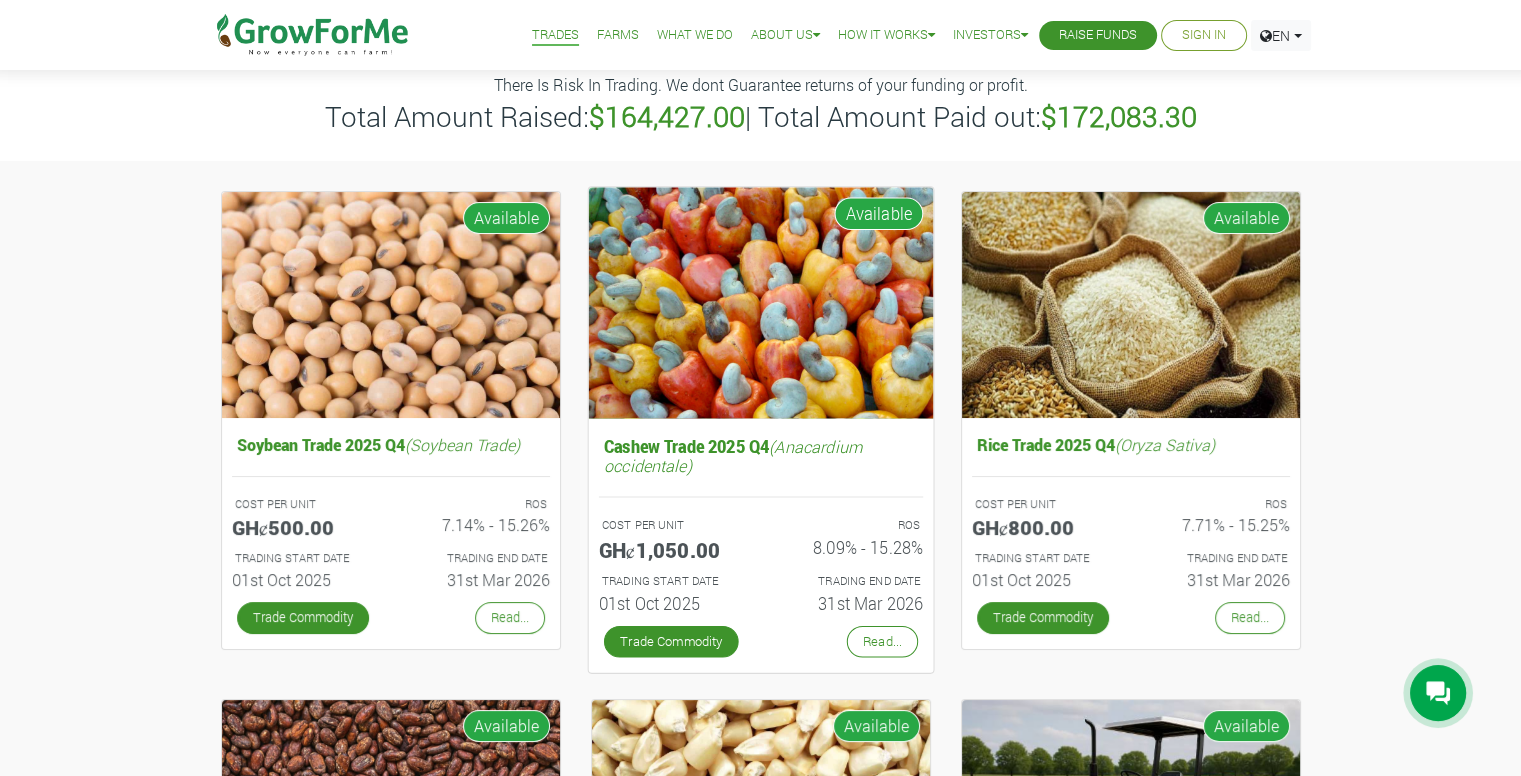 scroll, scrollTop: 100, scrollLeft: 0, axis: vertical 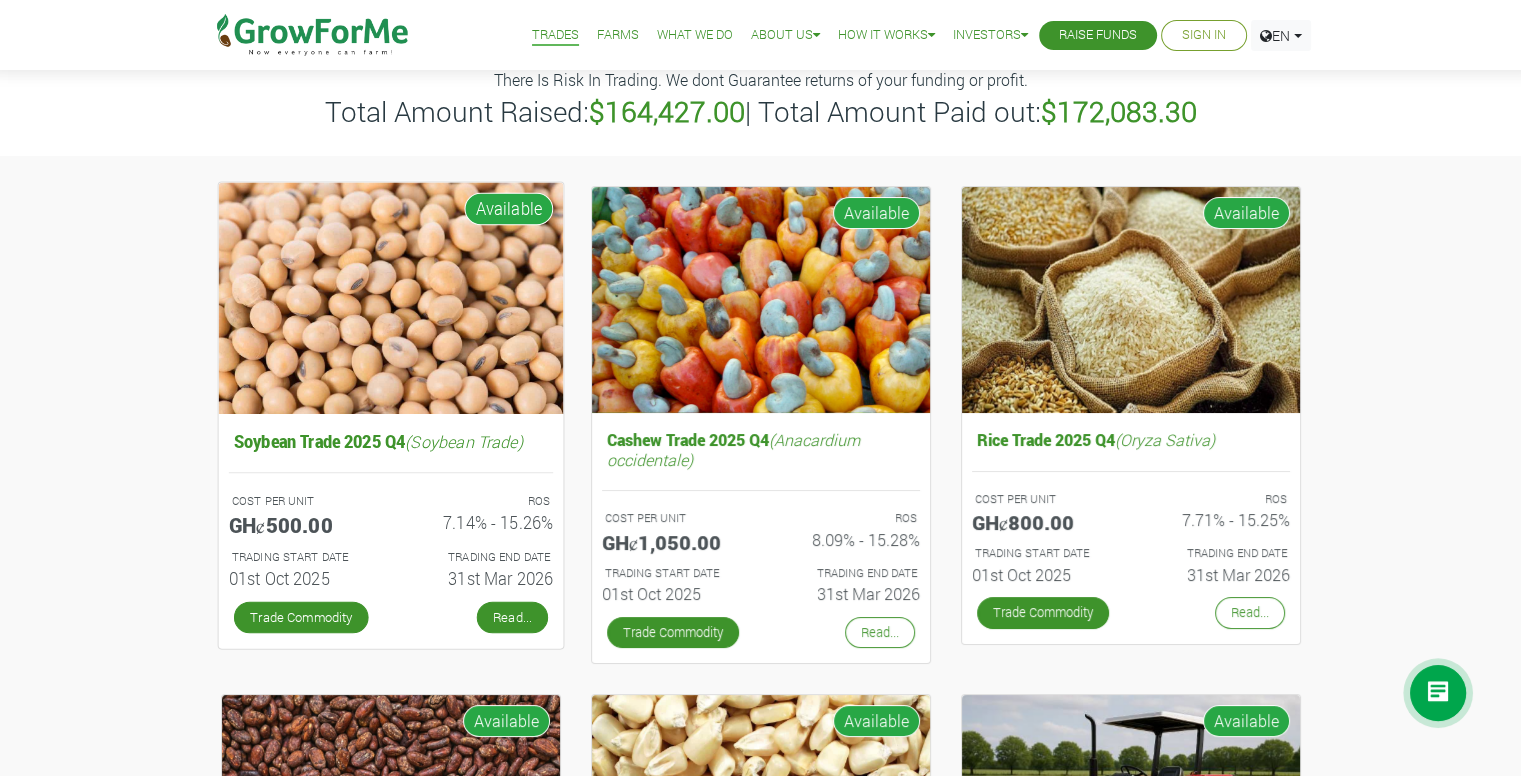 click on "Read..." at bounding box center [511, 617] 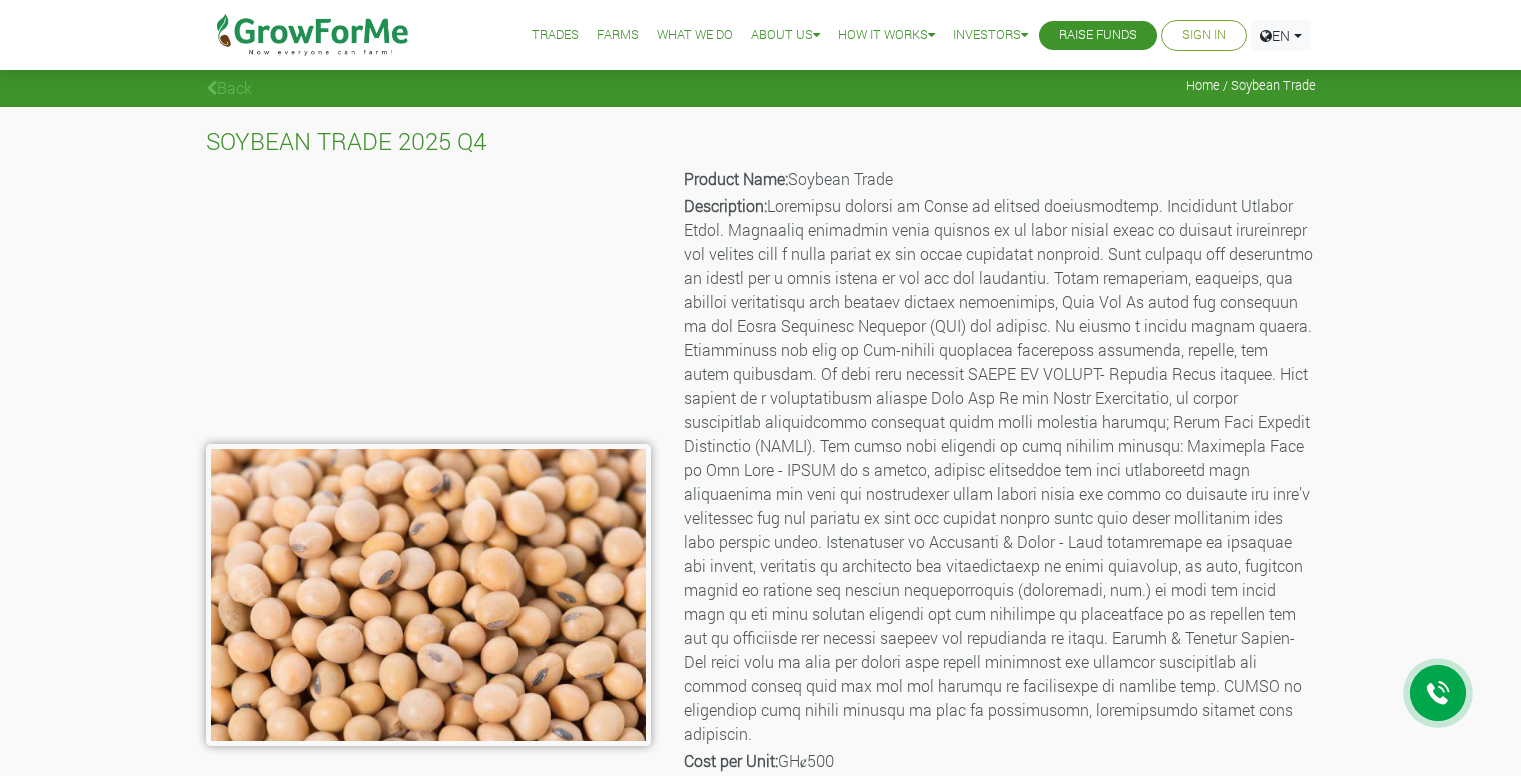 scroll, scrollTop: 0, scrollLeft: 0, axis: both 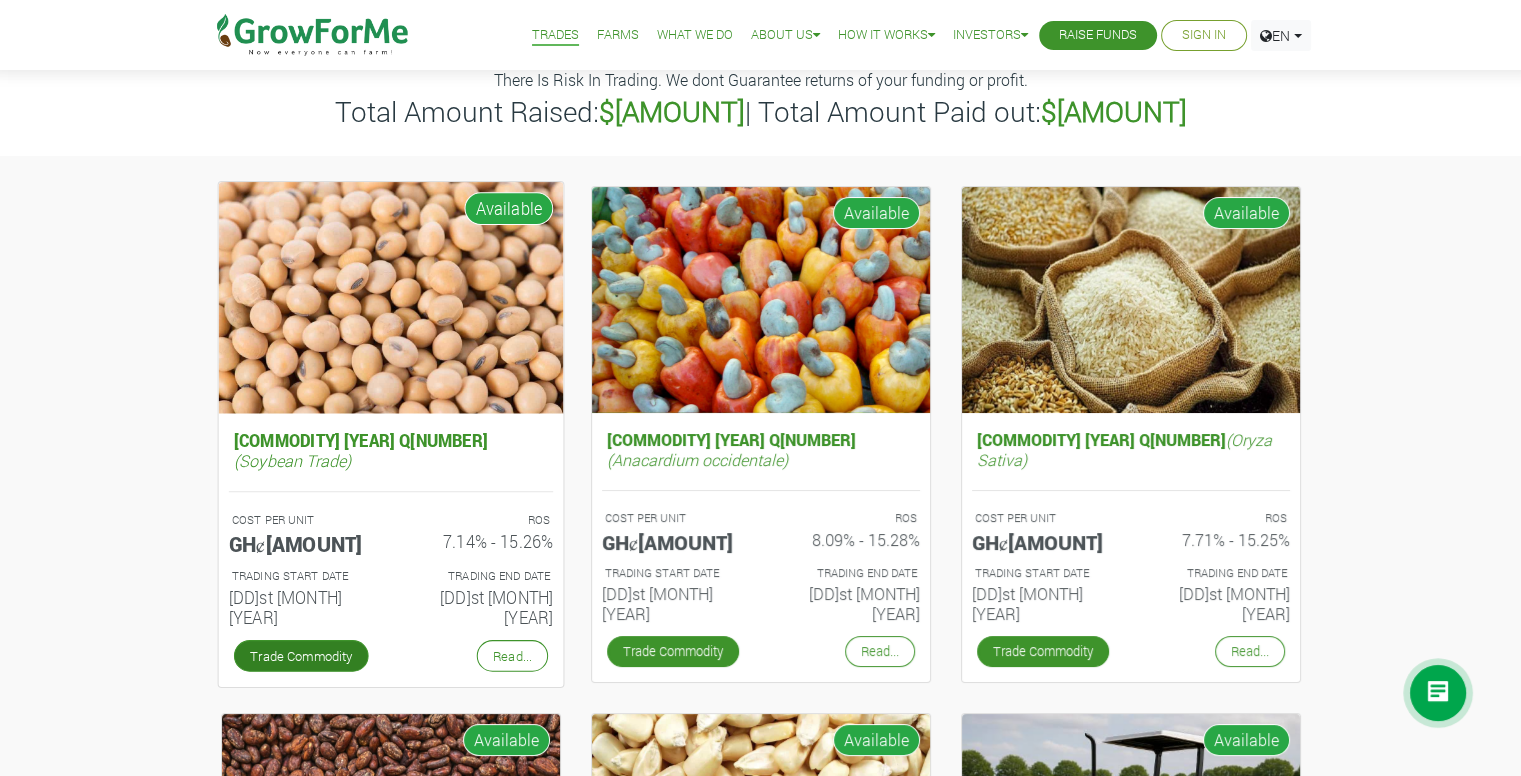 click on "Trade Commodity" at bounding box center [300, 656] 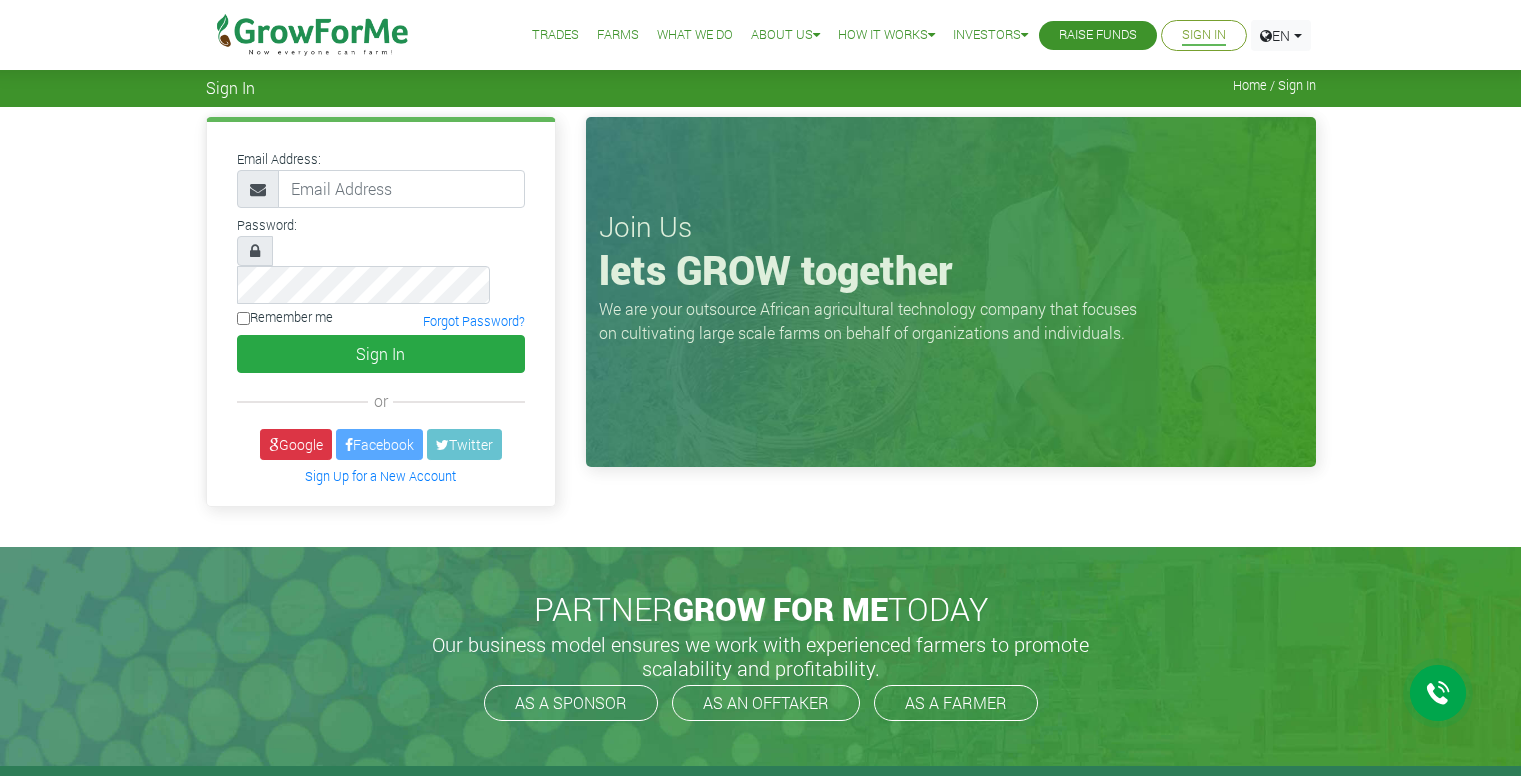 scroll, scrollTop: 0, scrollLeft: 0, axis: both 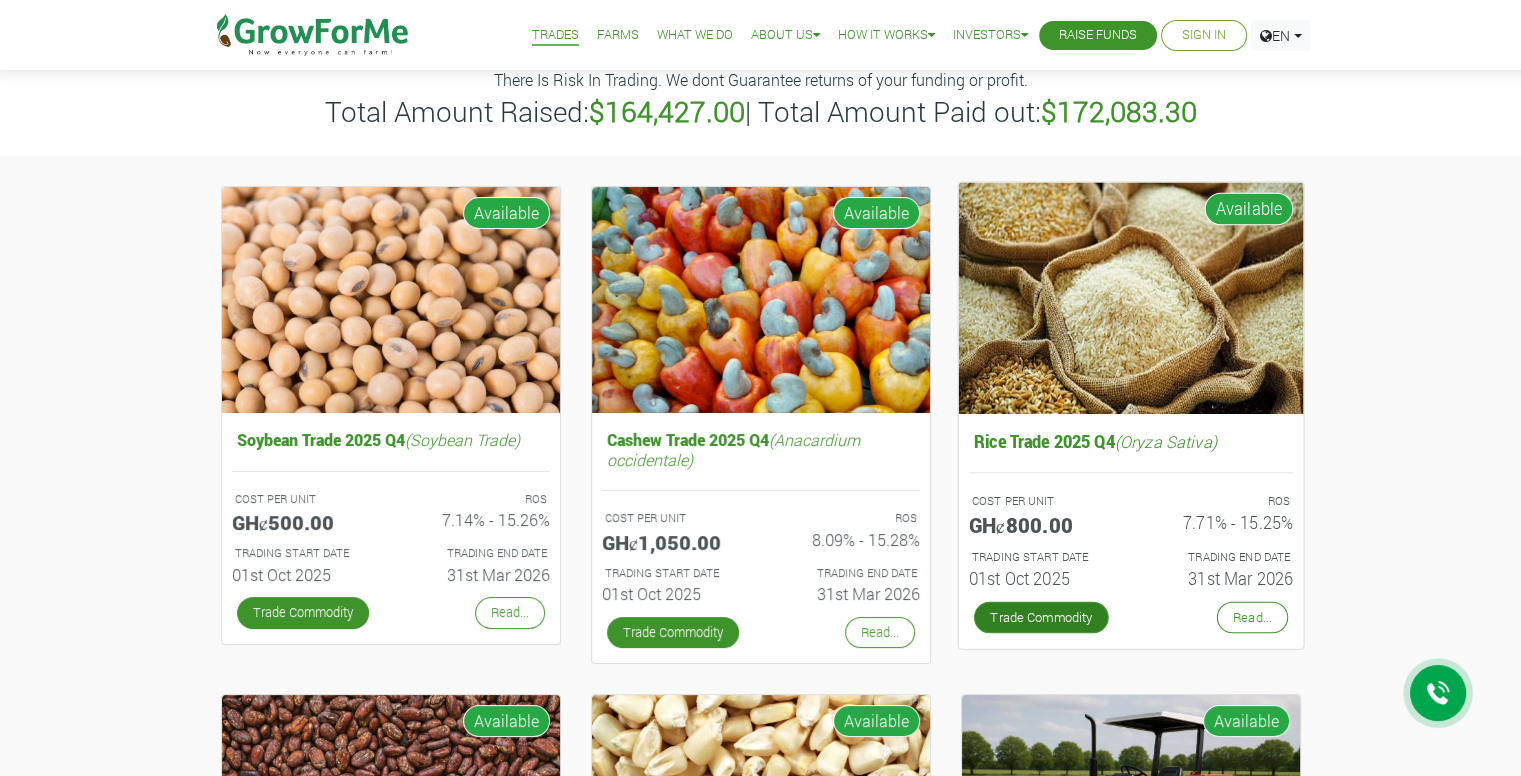 click on "Trade Commodity" at bounding box center [1040, 617] 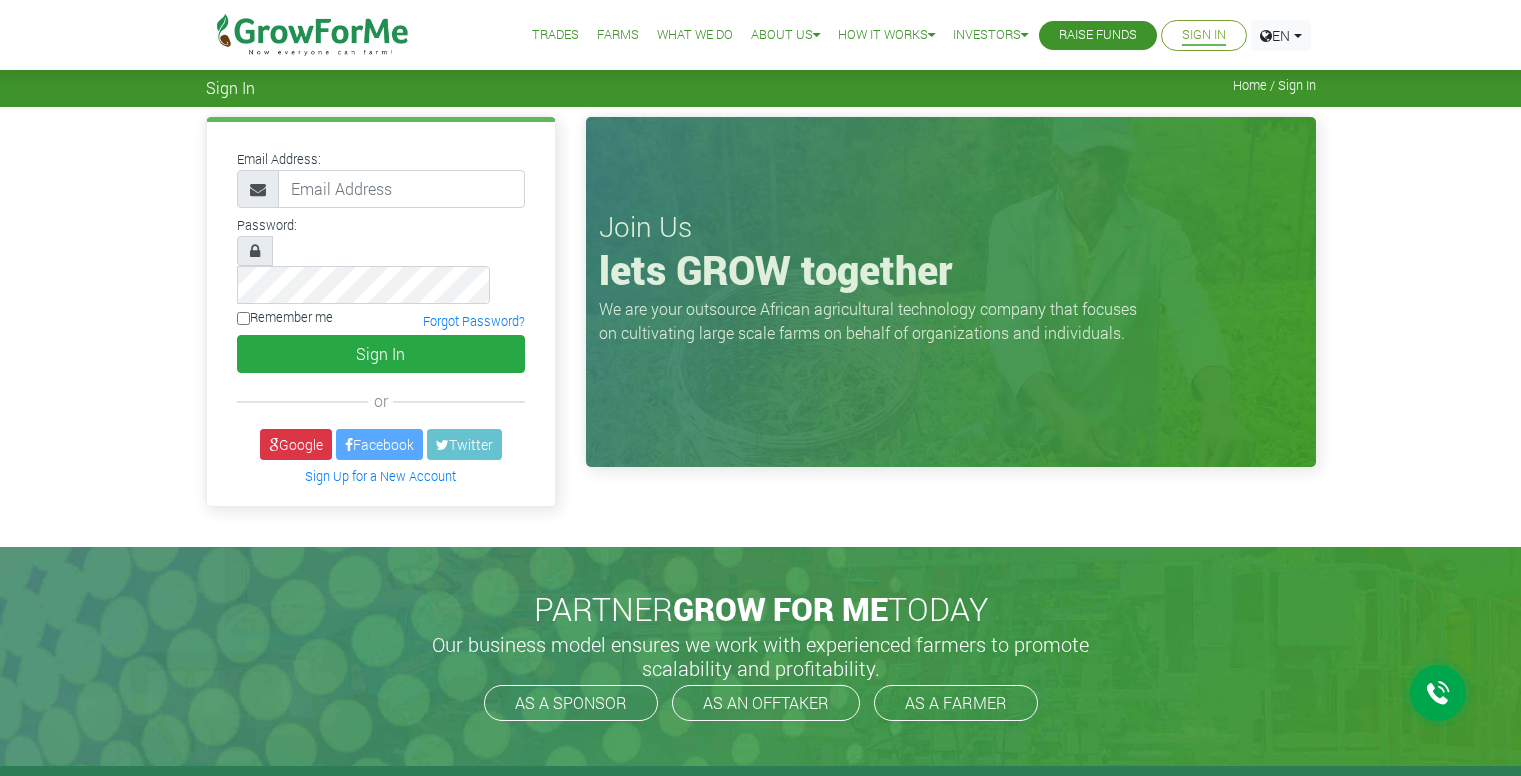 scroll, scrollTop: 0, scrollLeft: 0, axis: both 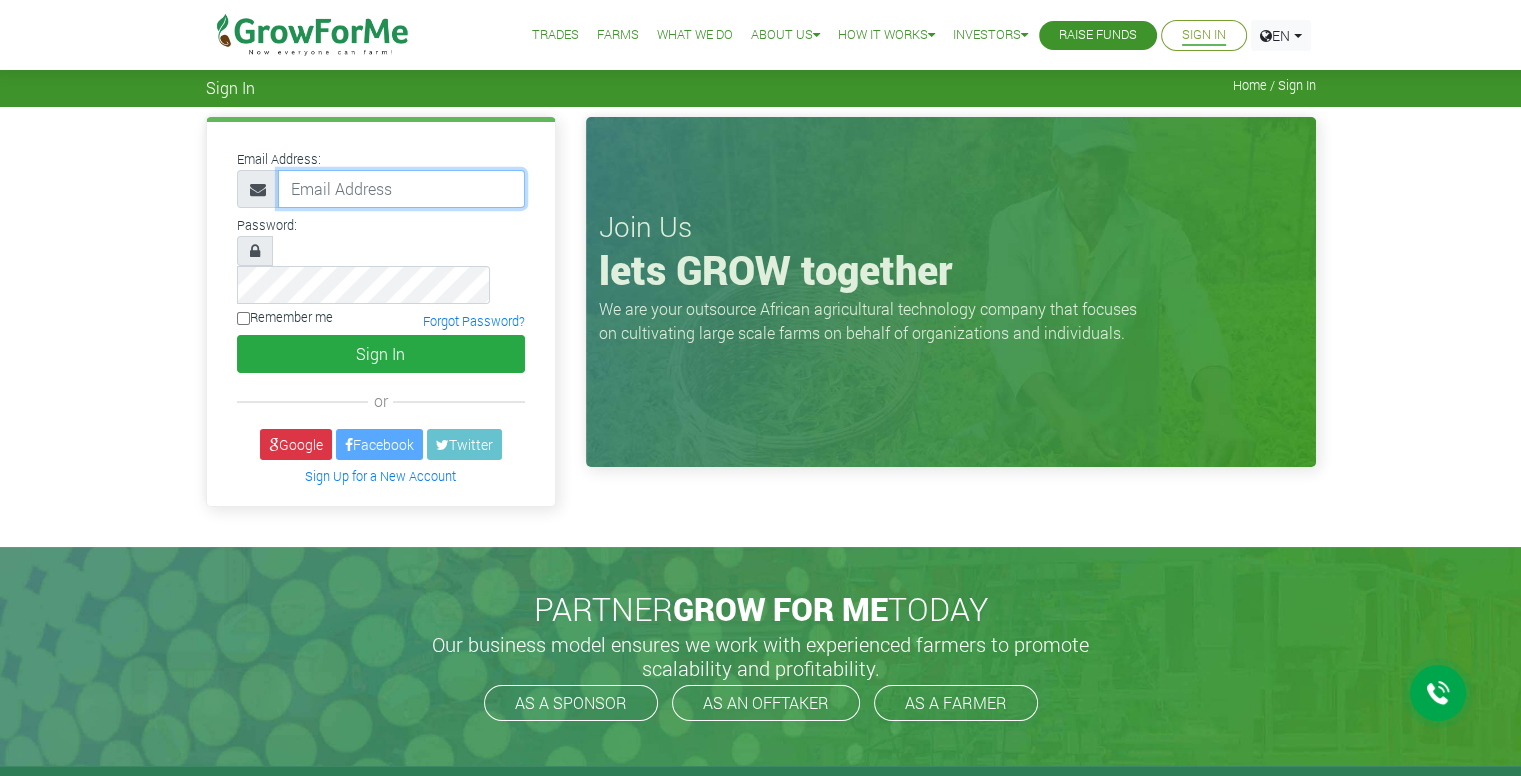 click at bounding box center (401, 189) 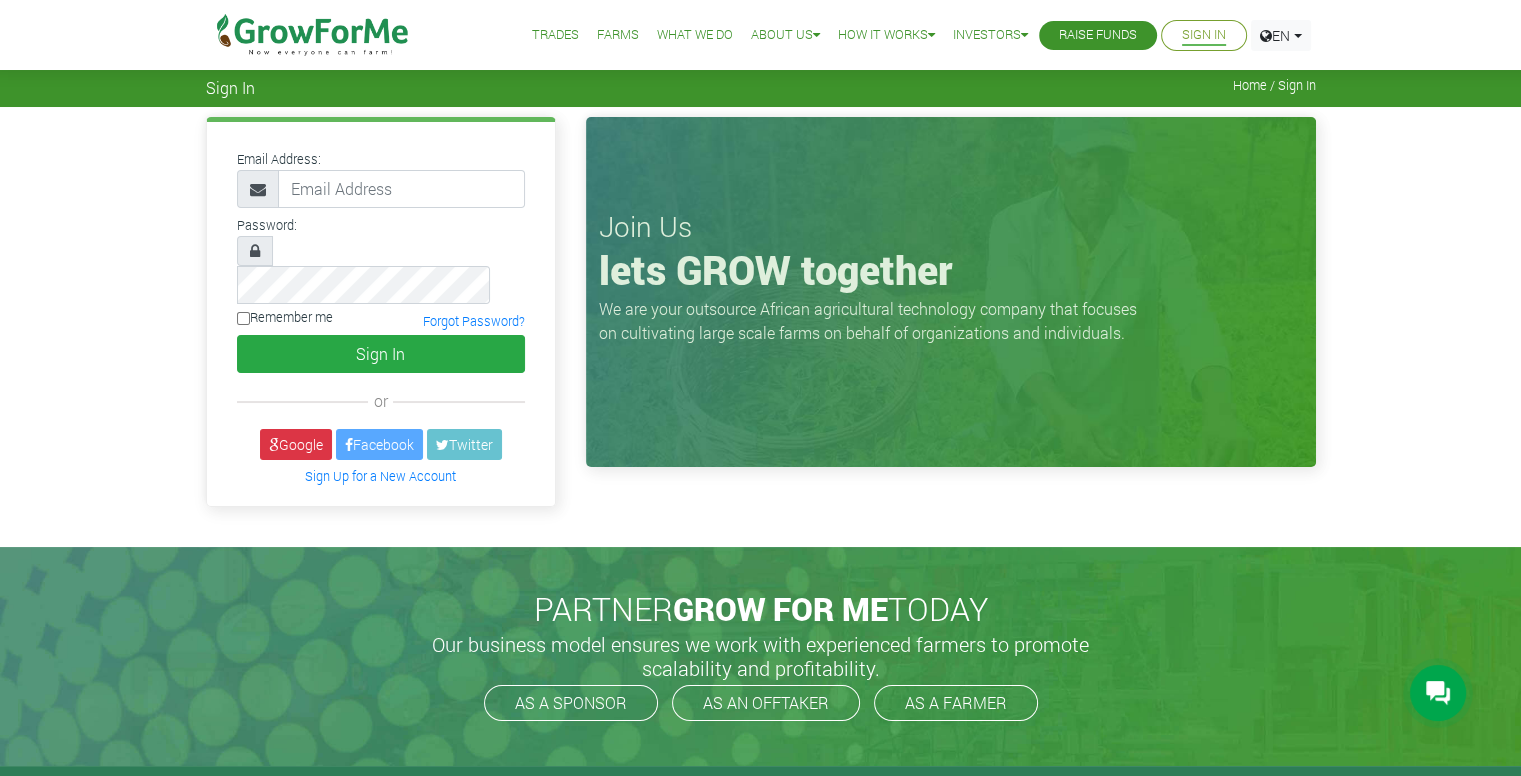 click at bounding box center [258, 189] 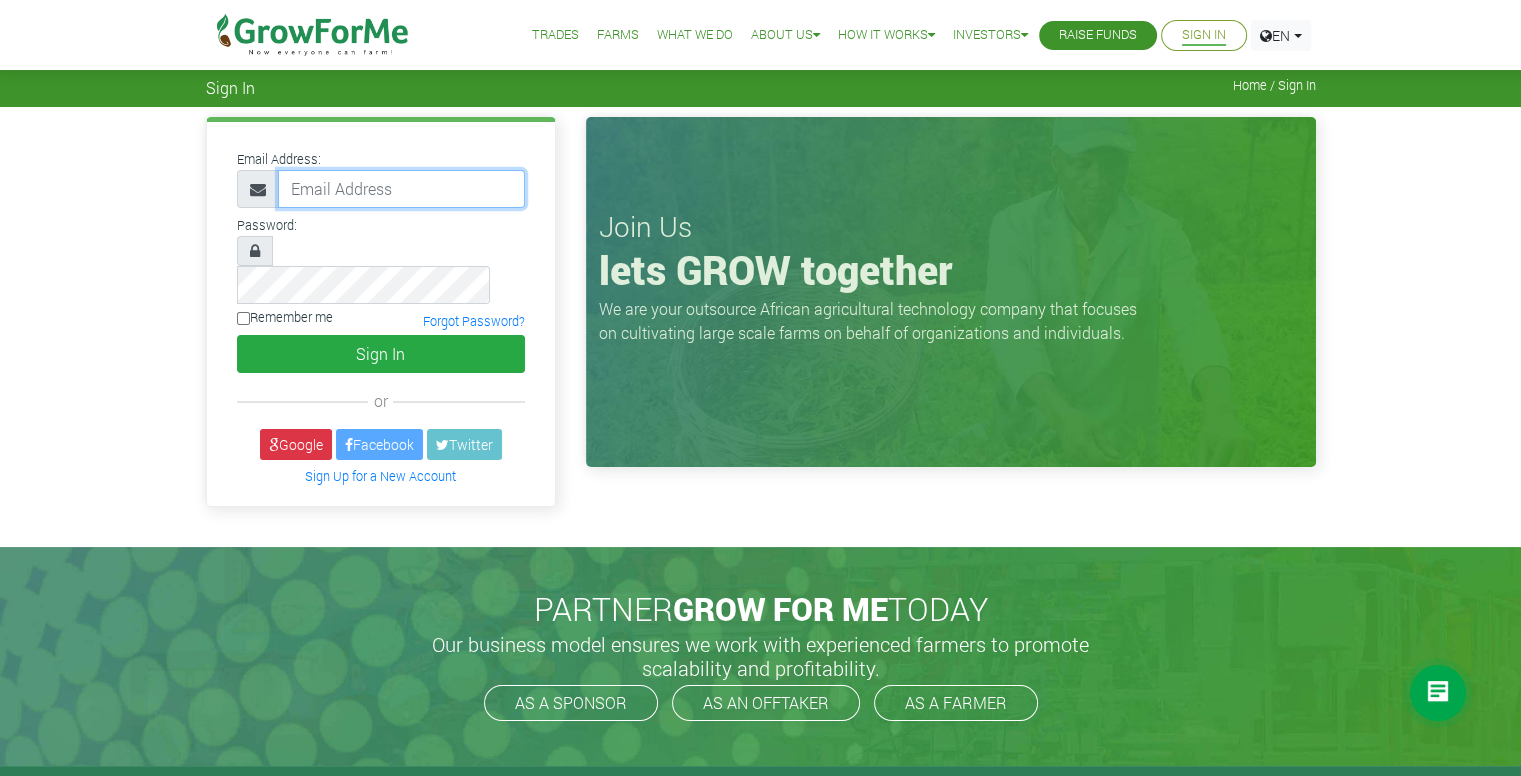 click at bounding box center (401, 189) 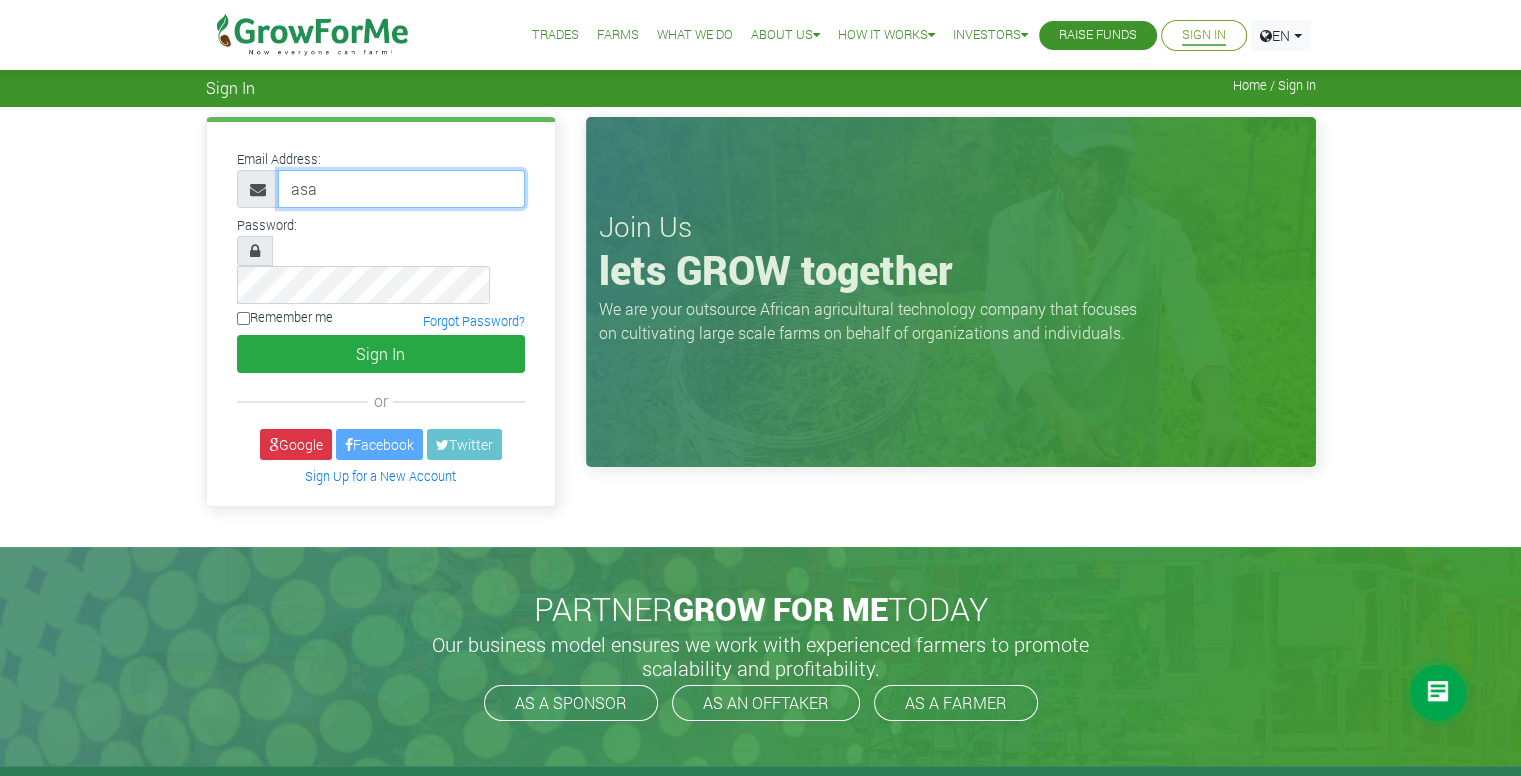 type on "[NAME]" 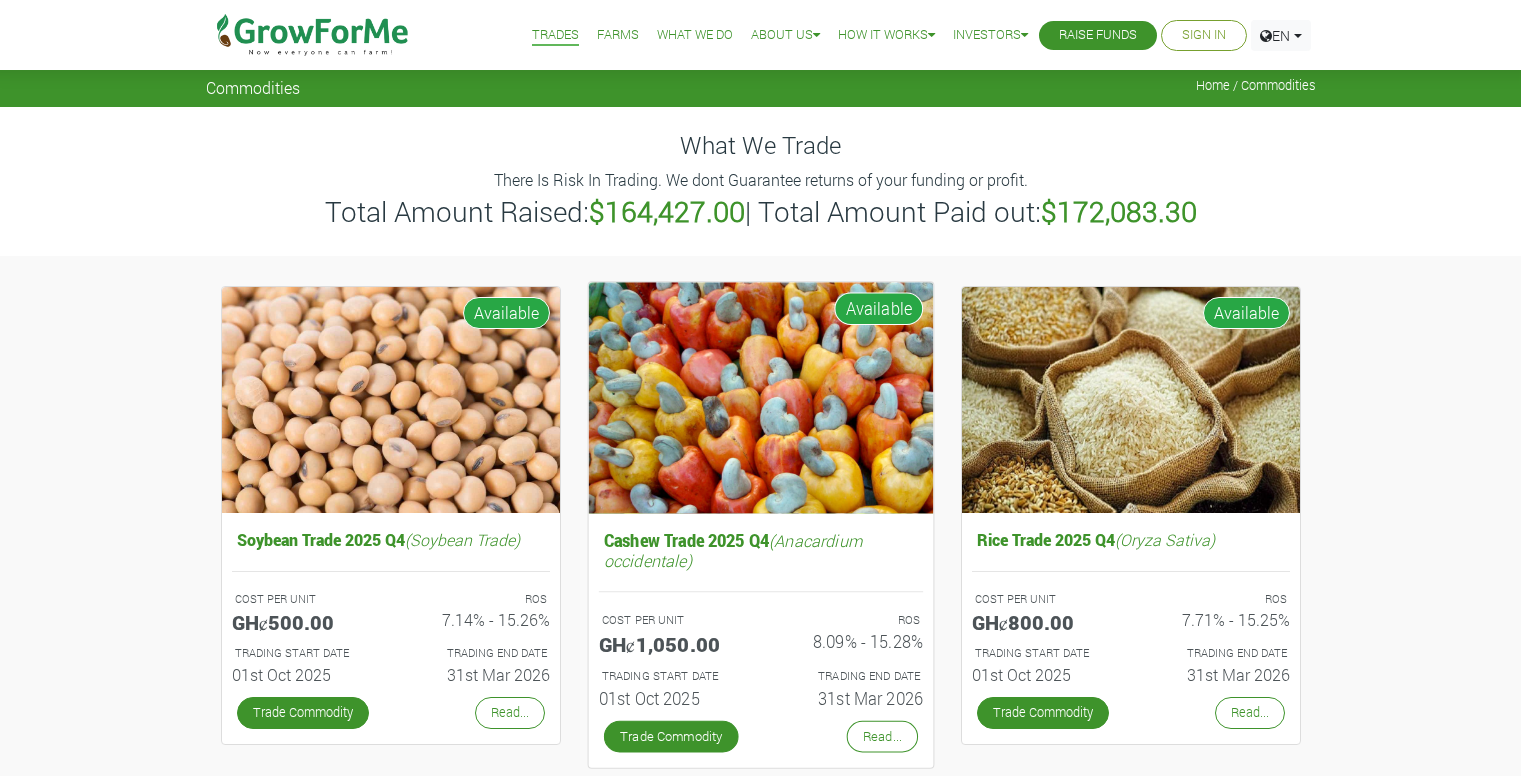 scroll, scrollTop: 100, scrollLeft: 0, axis: vertical 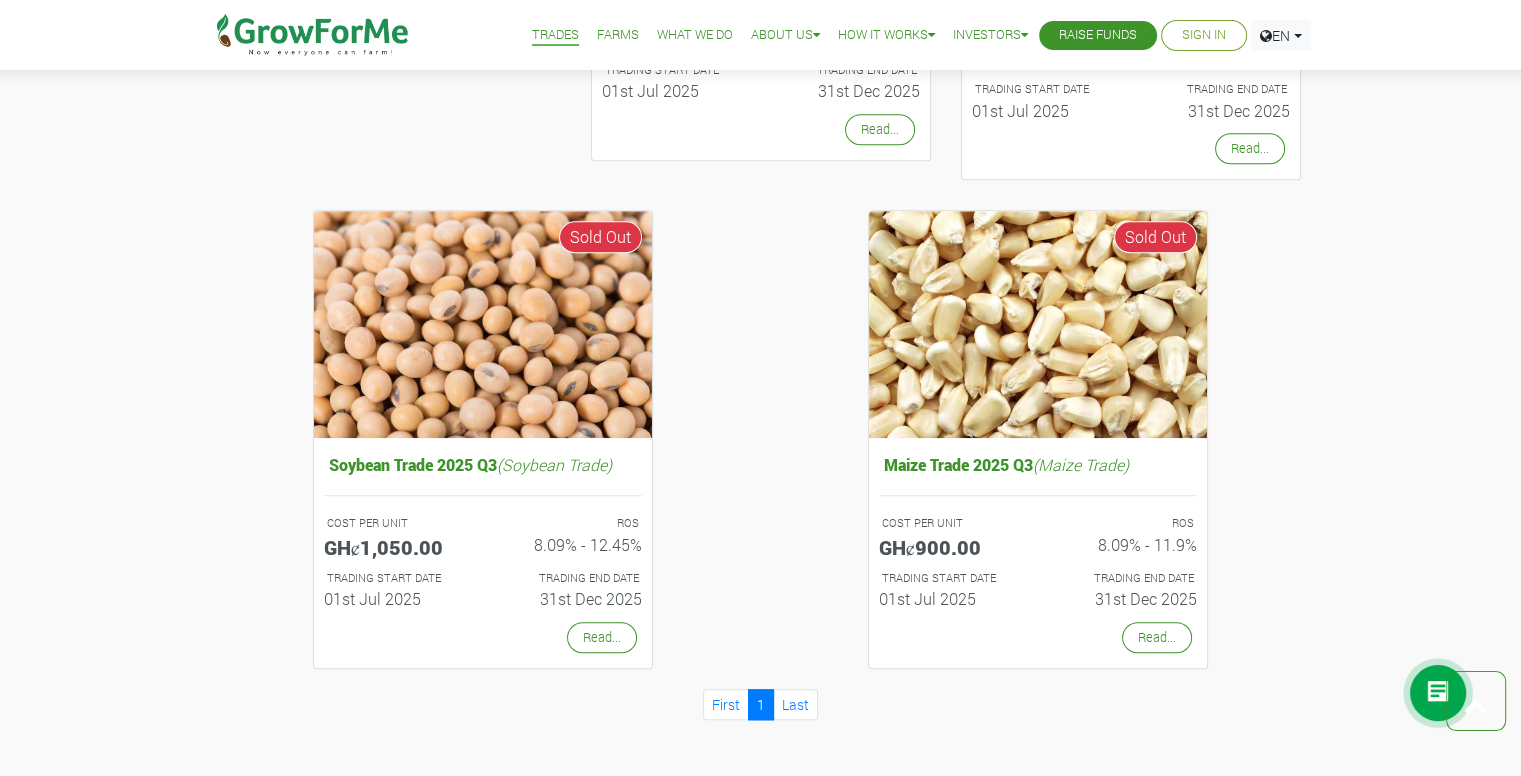 click at bounding box center [1438, 693] 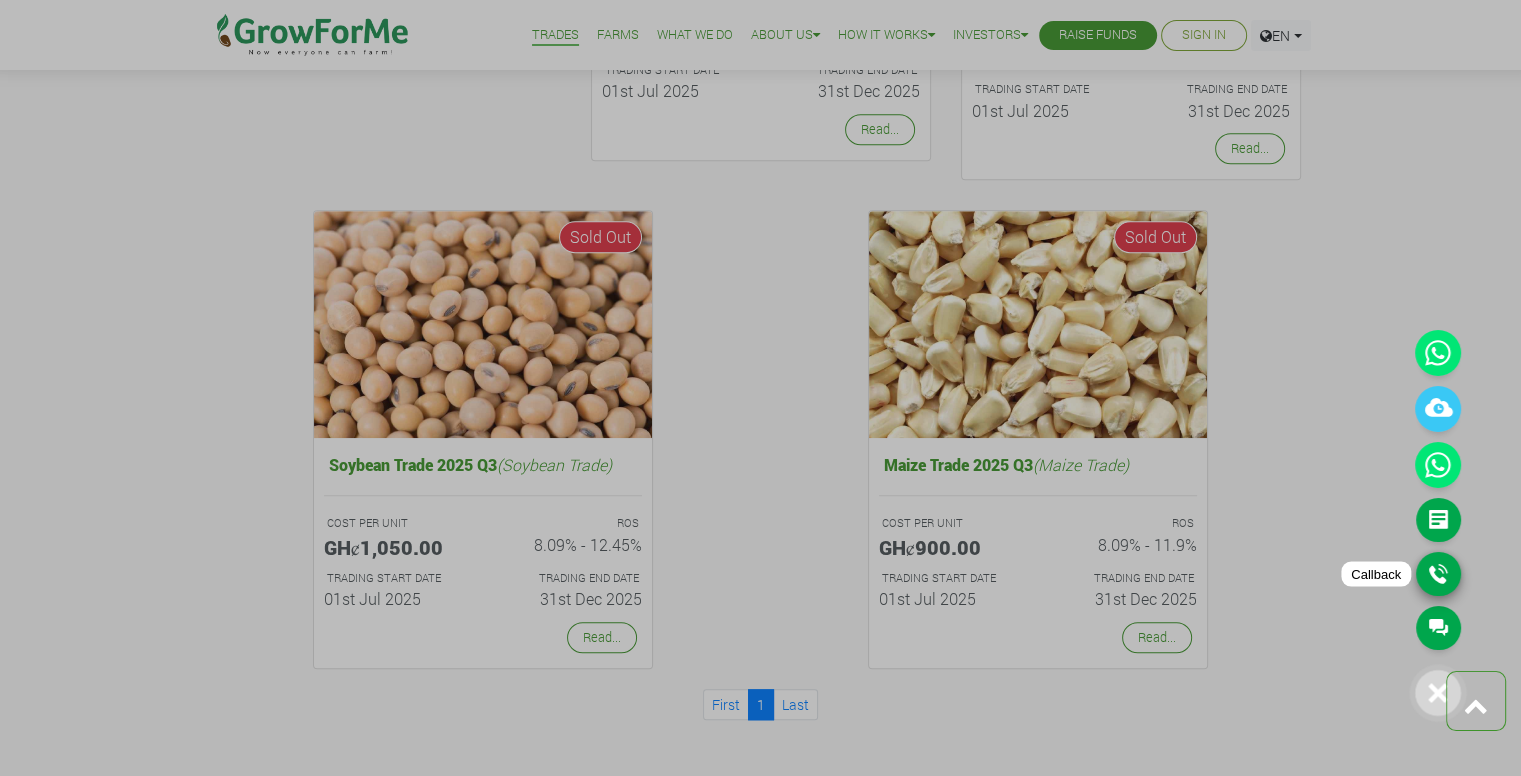 click on "Callback" at bounding box center [1438, 574] 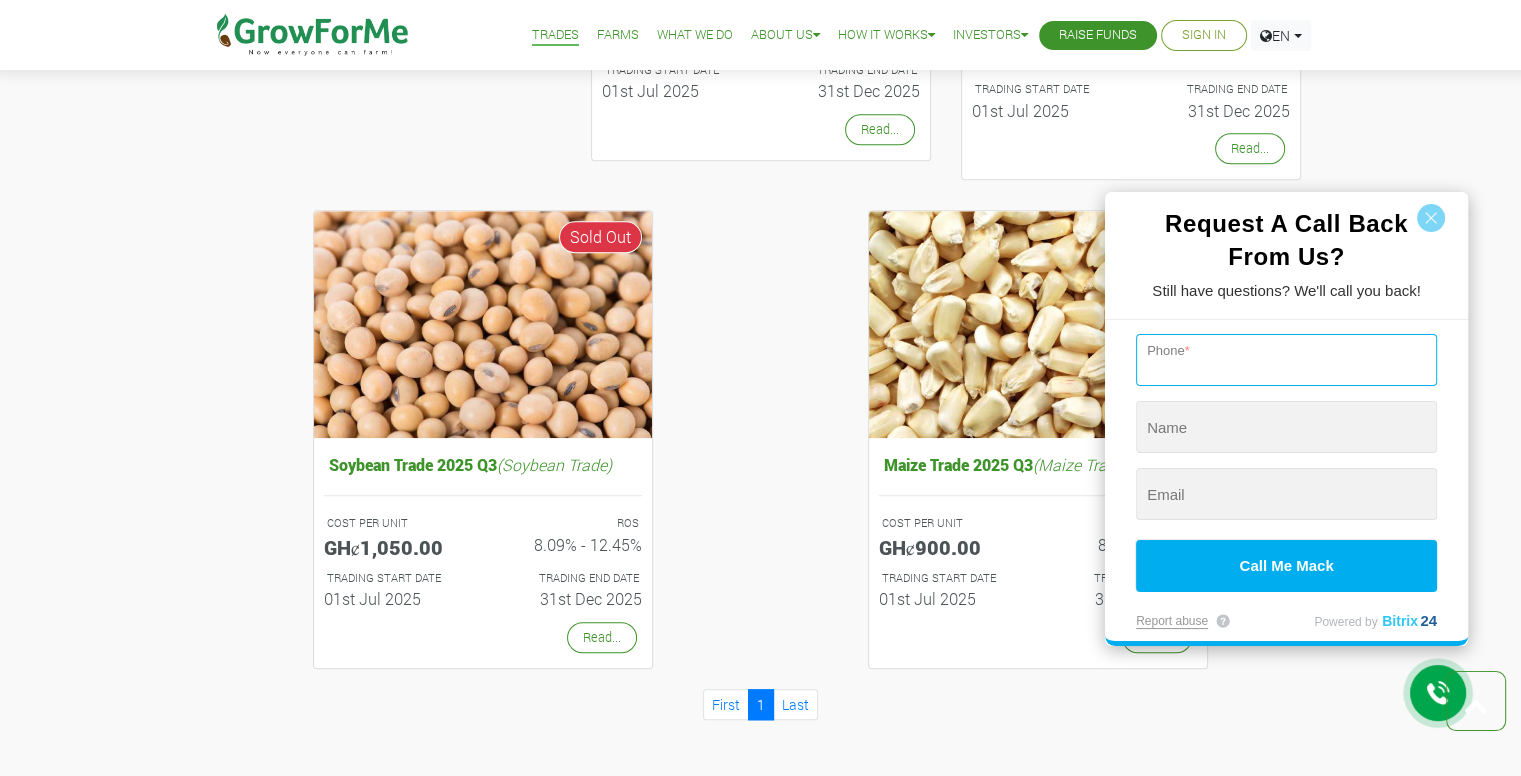 click at bounding box center (1286, 360) 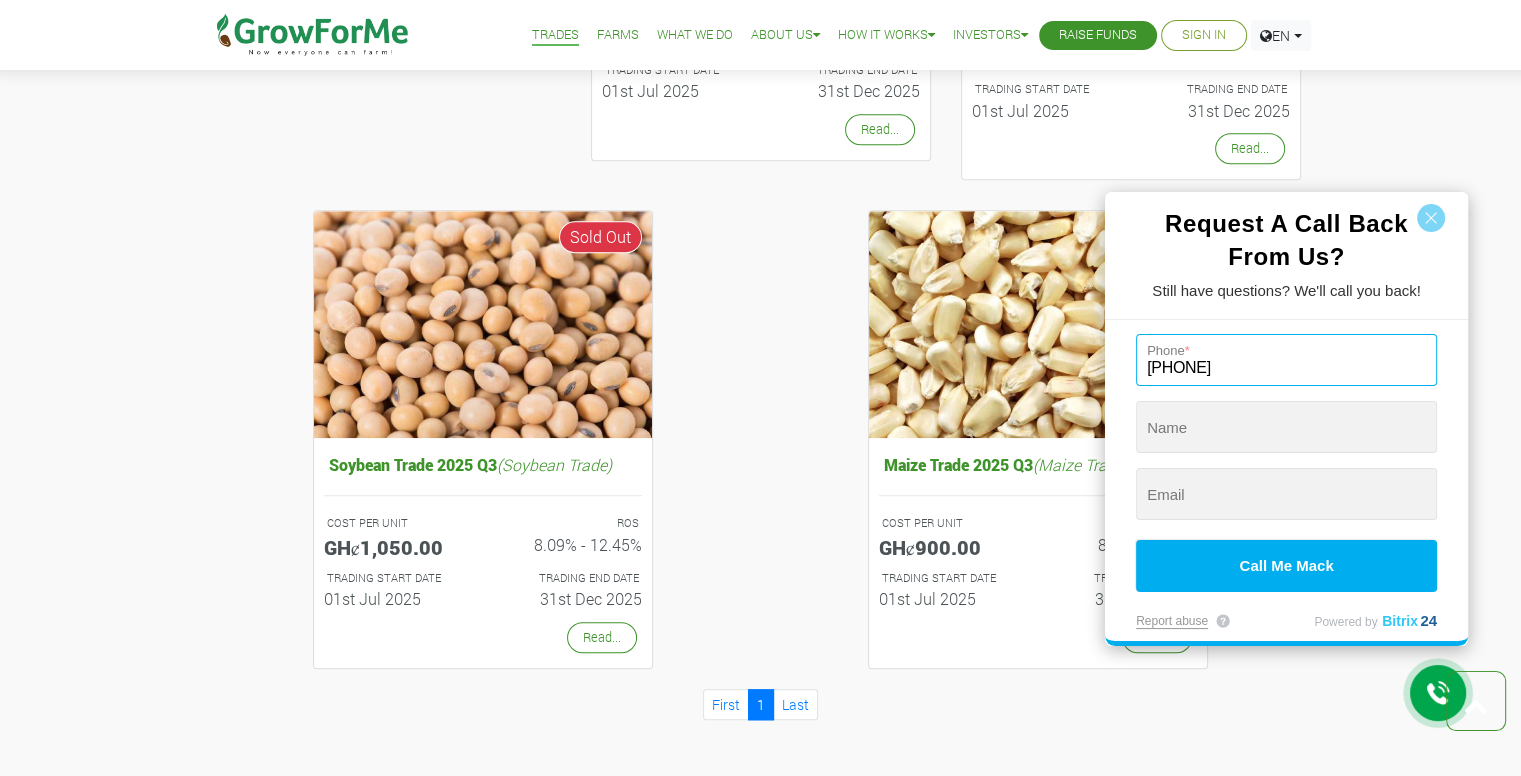 type on "[PHONE]" 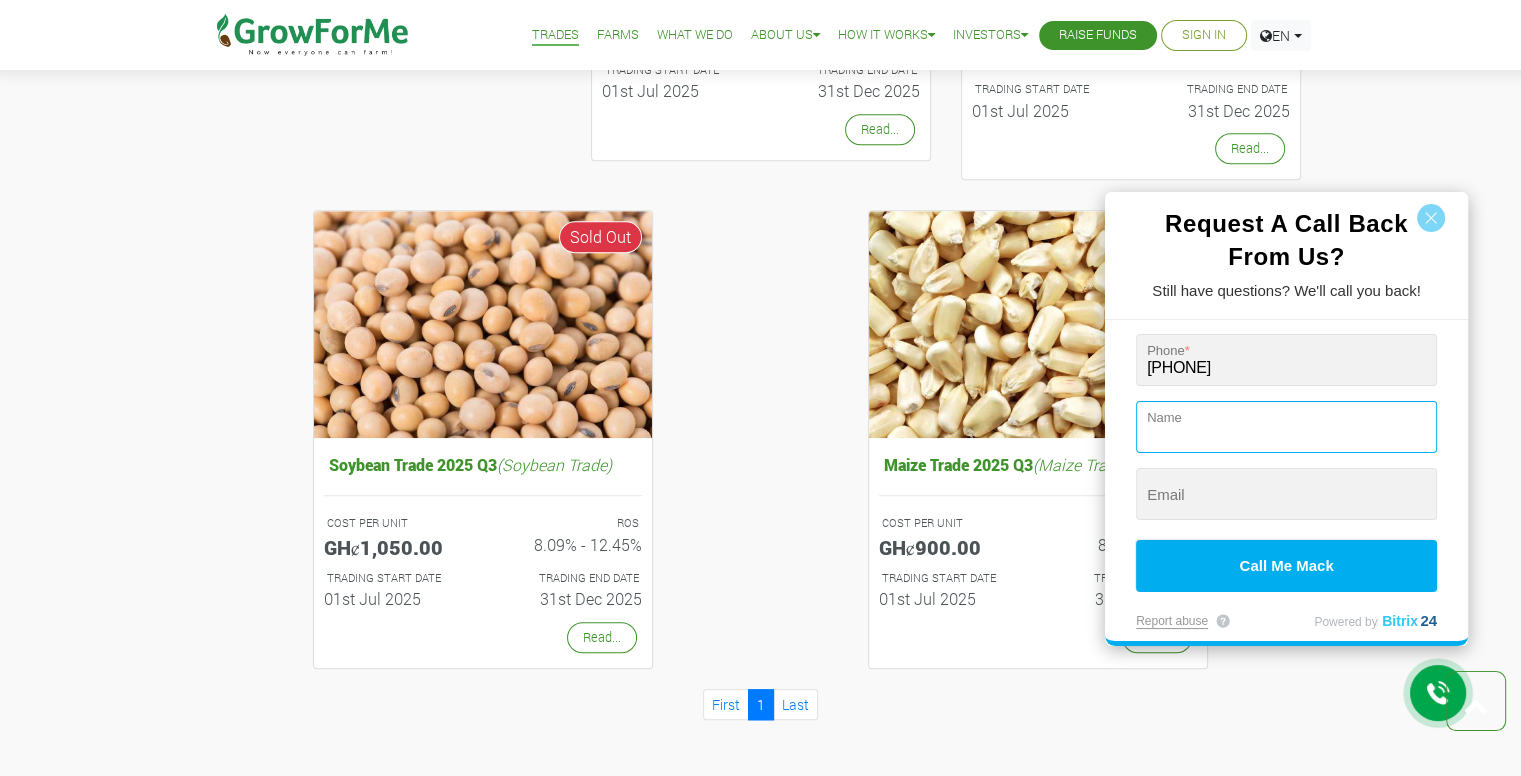 click at bounding box center [1286, 427] 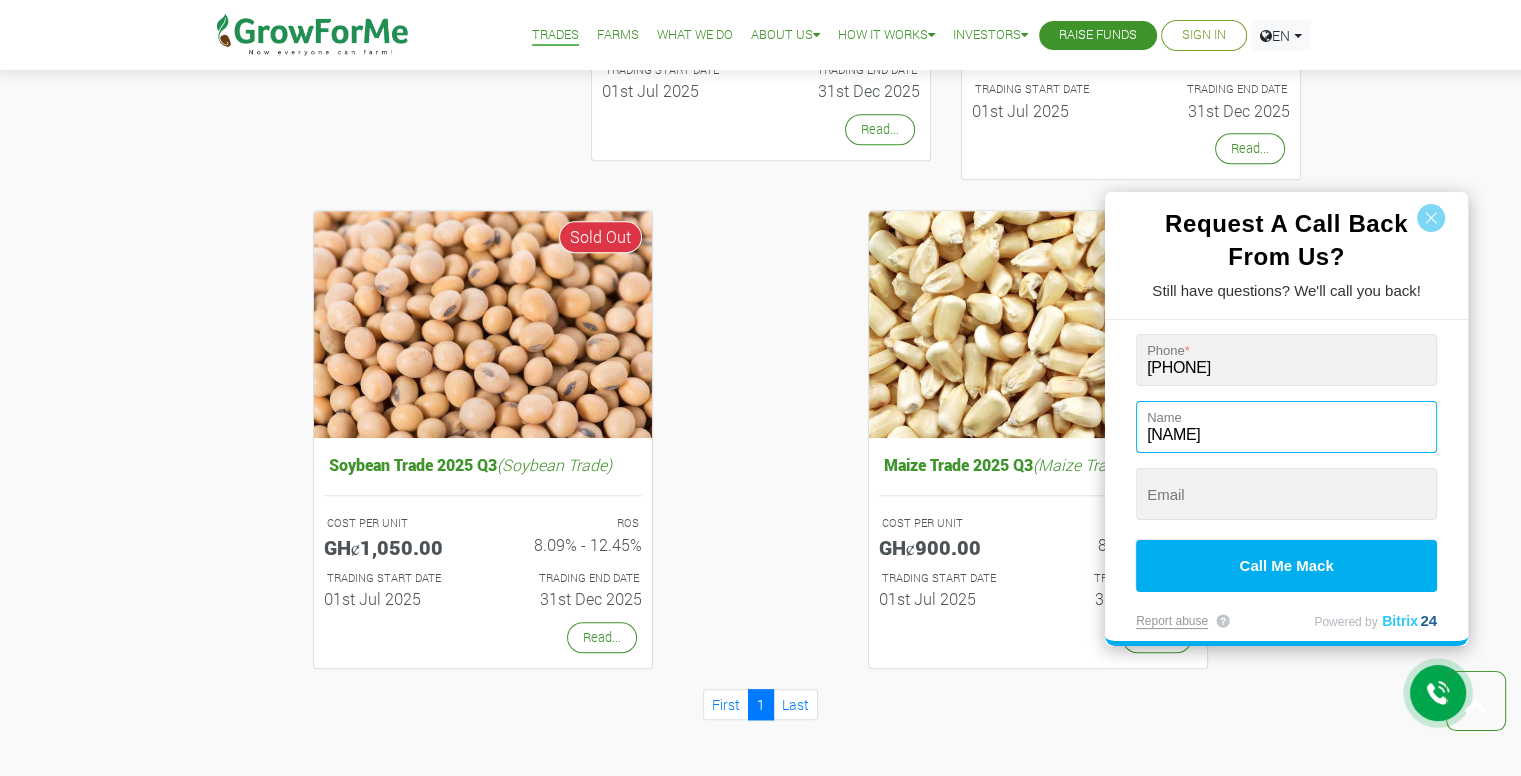 type on "[FIRST]" 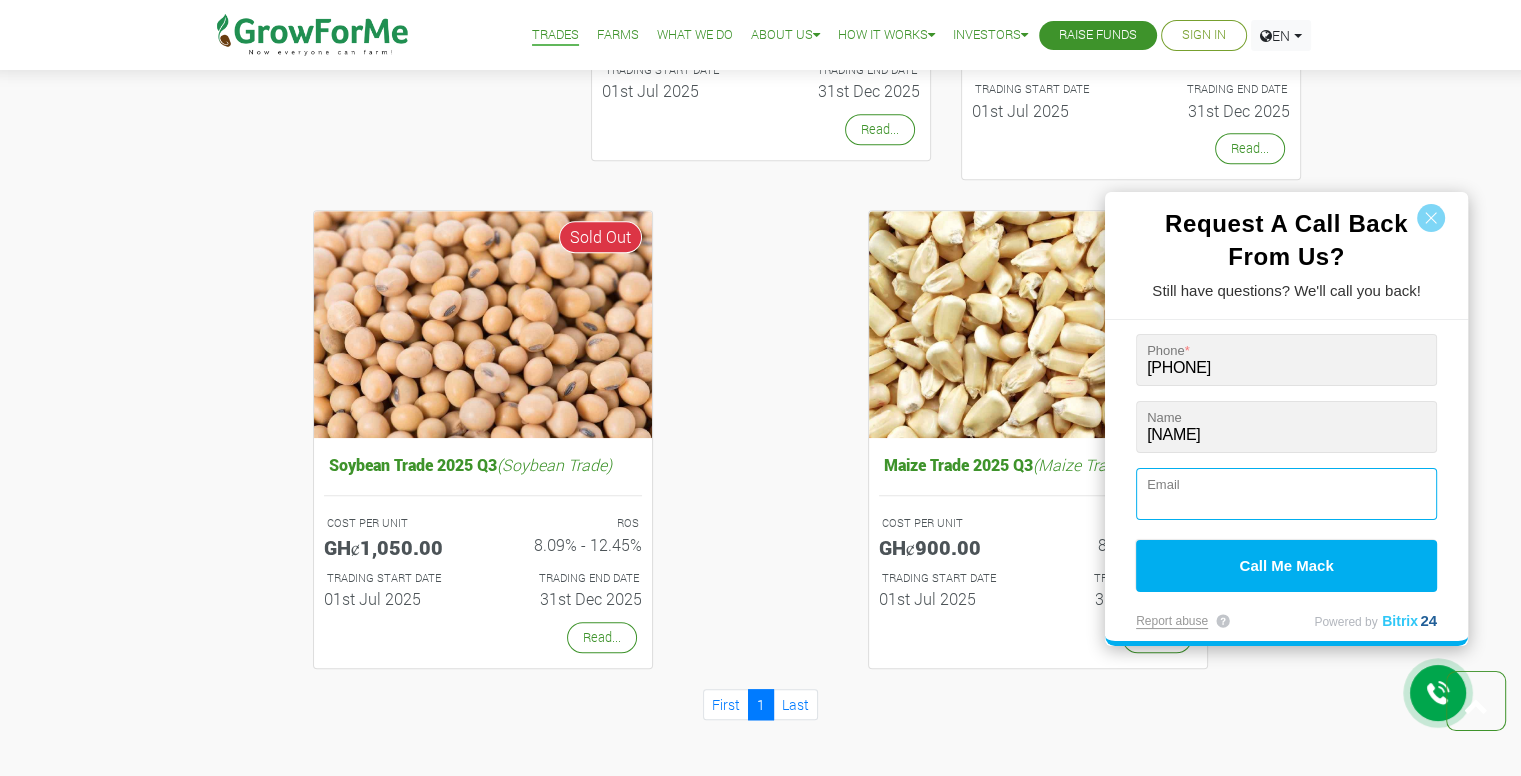 click at bounding box center (1286, 427) 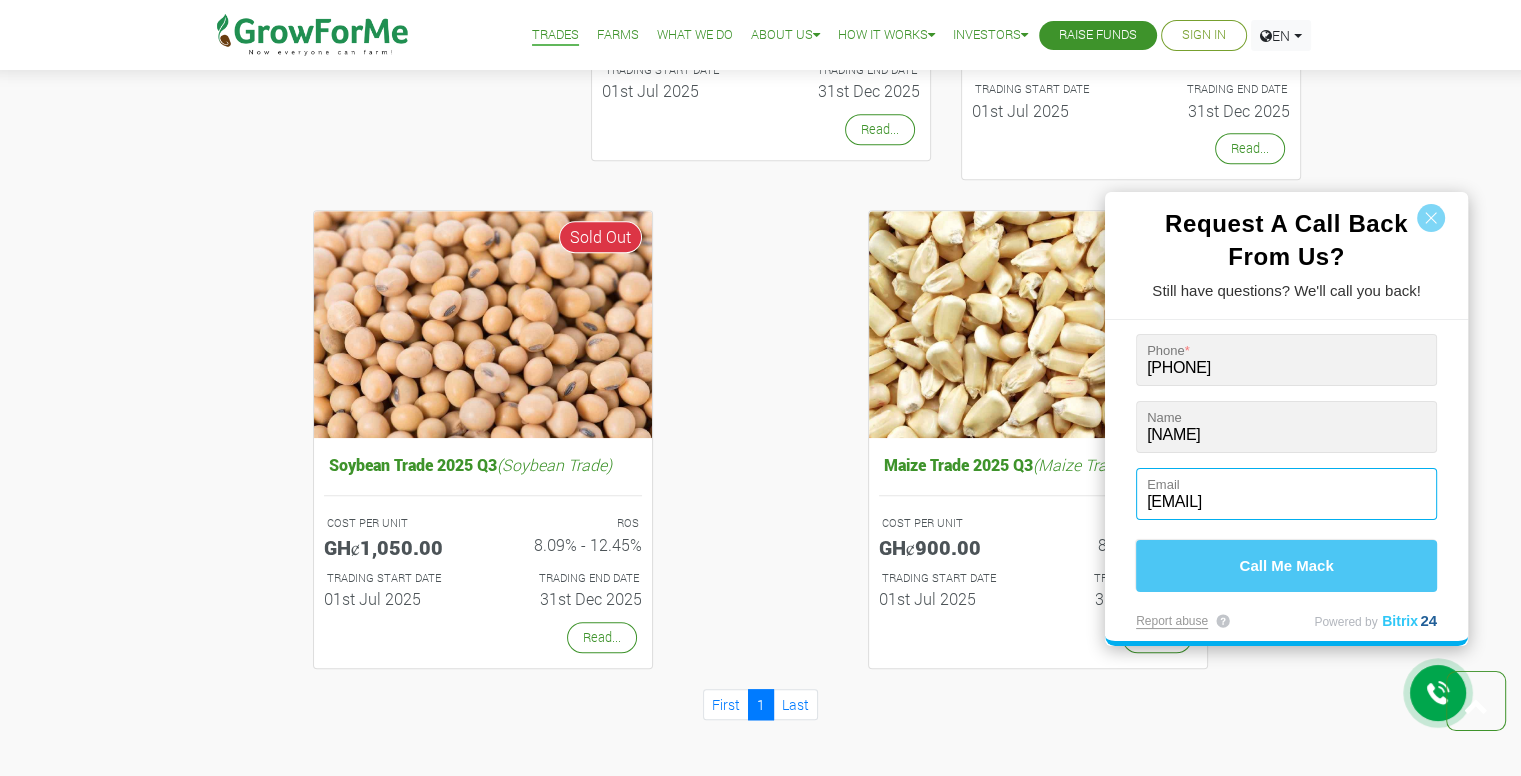 type on "[EMAIL]" 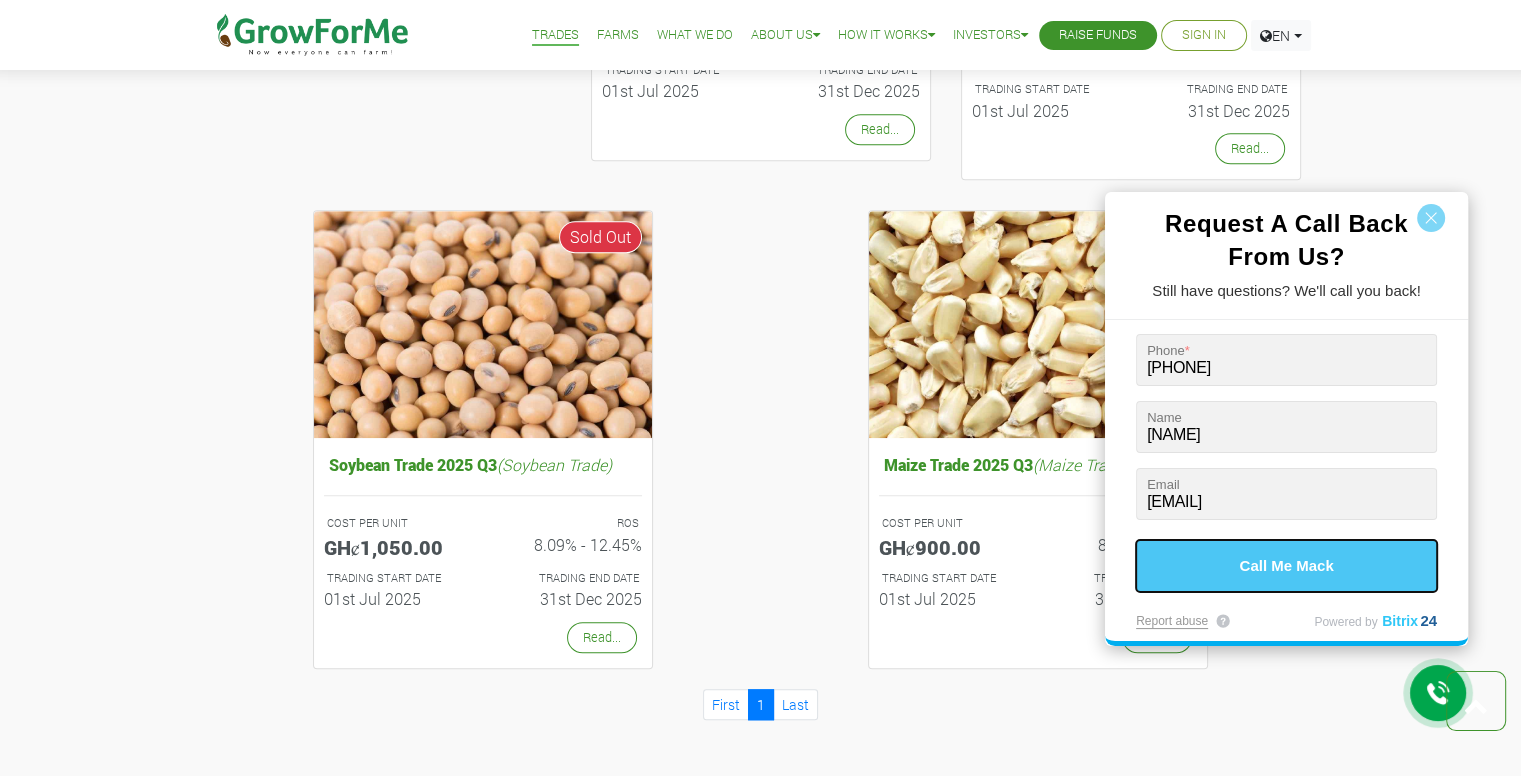 click on "Call Me Mack" at bounding box center (1286, 566) 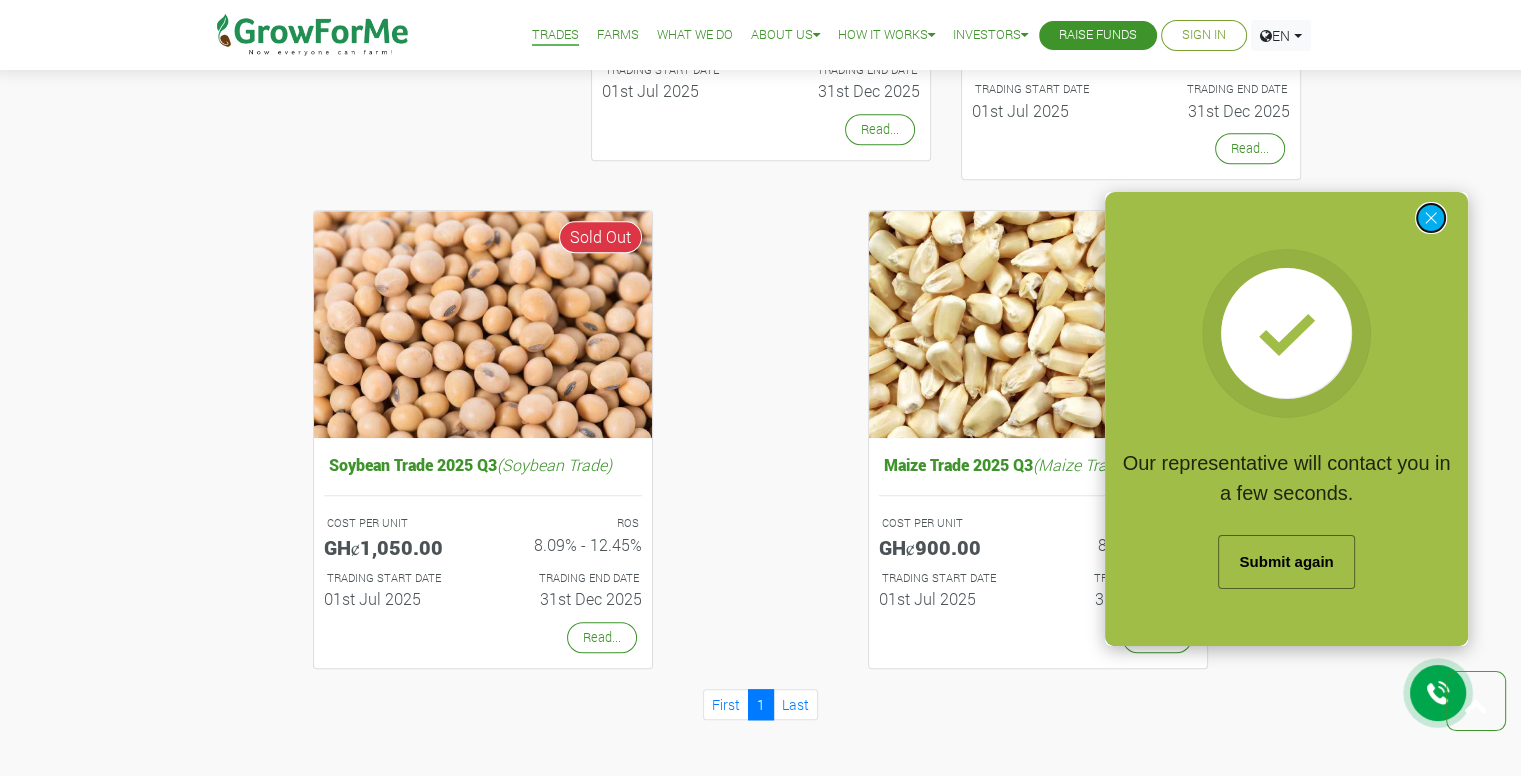 click at bounding box center [1431, 218] 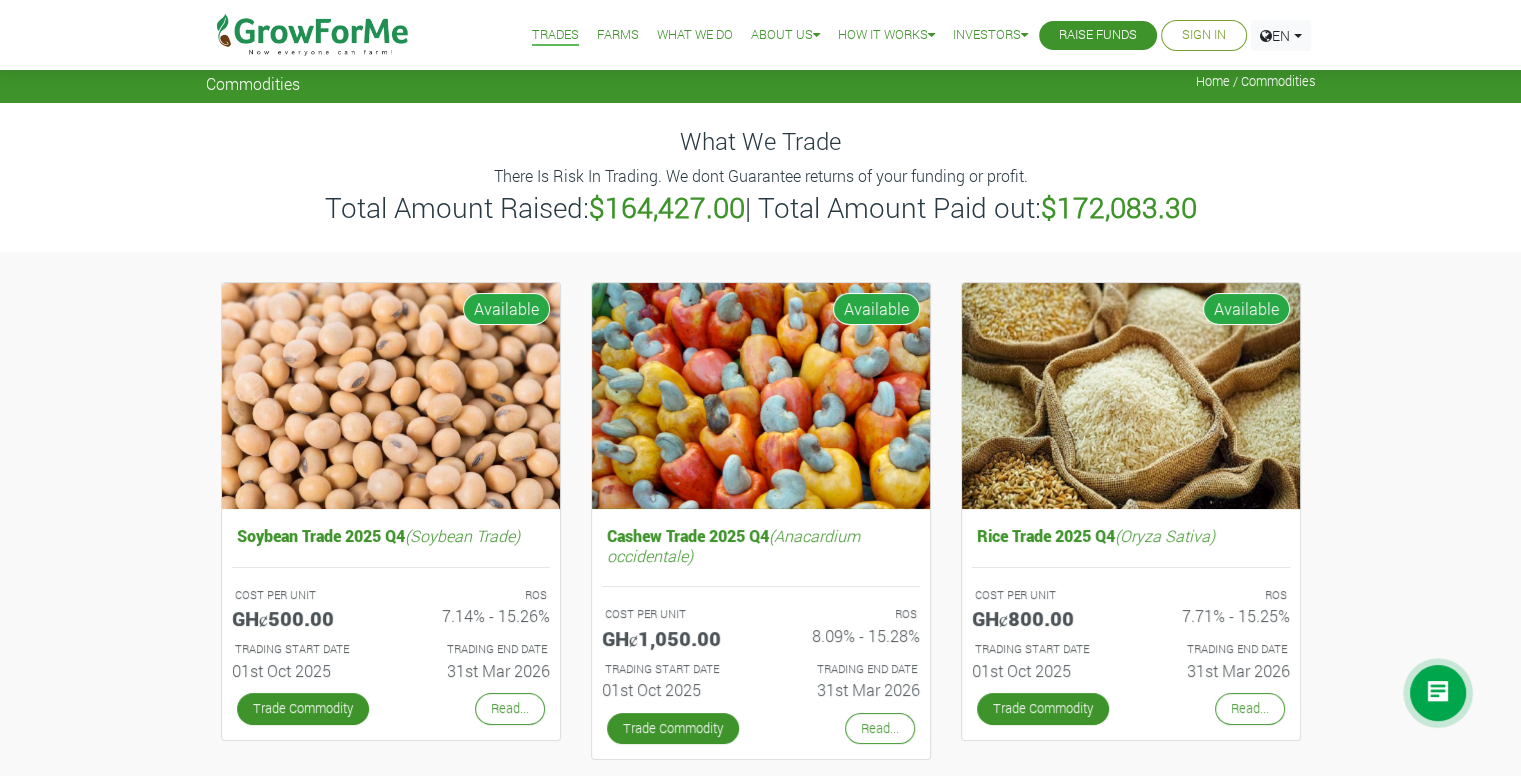 scroll, scrollTop: 0, scrollLeft: 0, axis: both 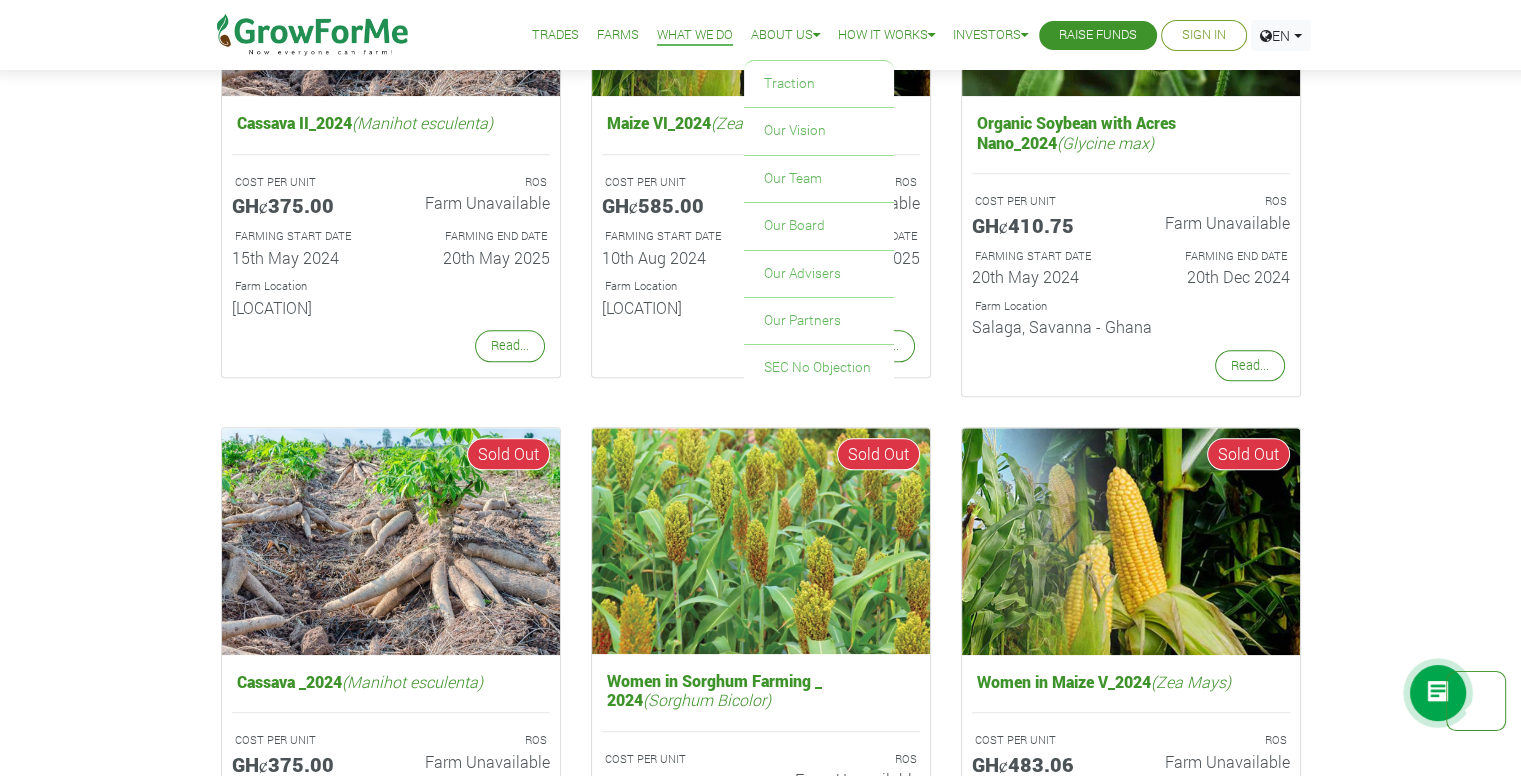 click on "About Us" at bounding box center (785, 35) 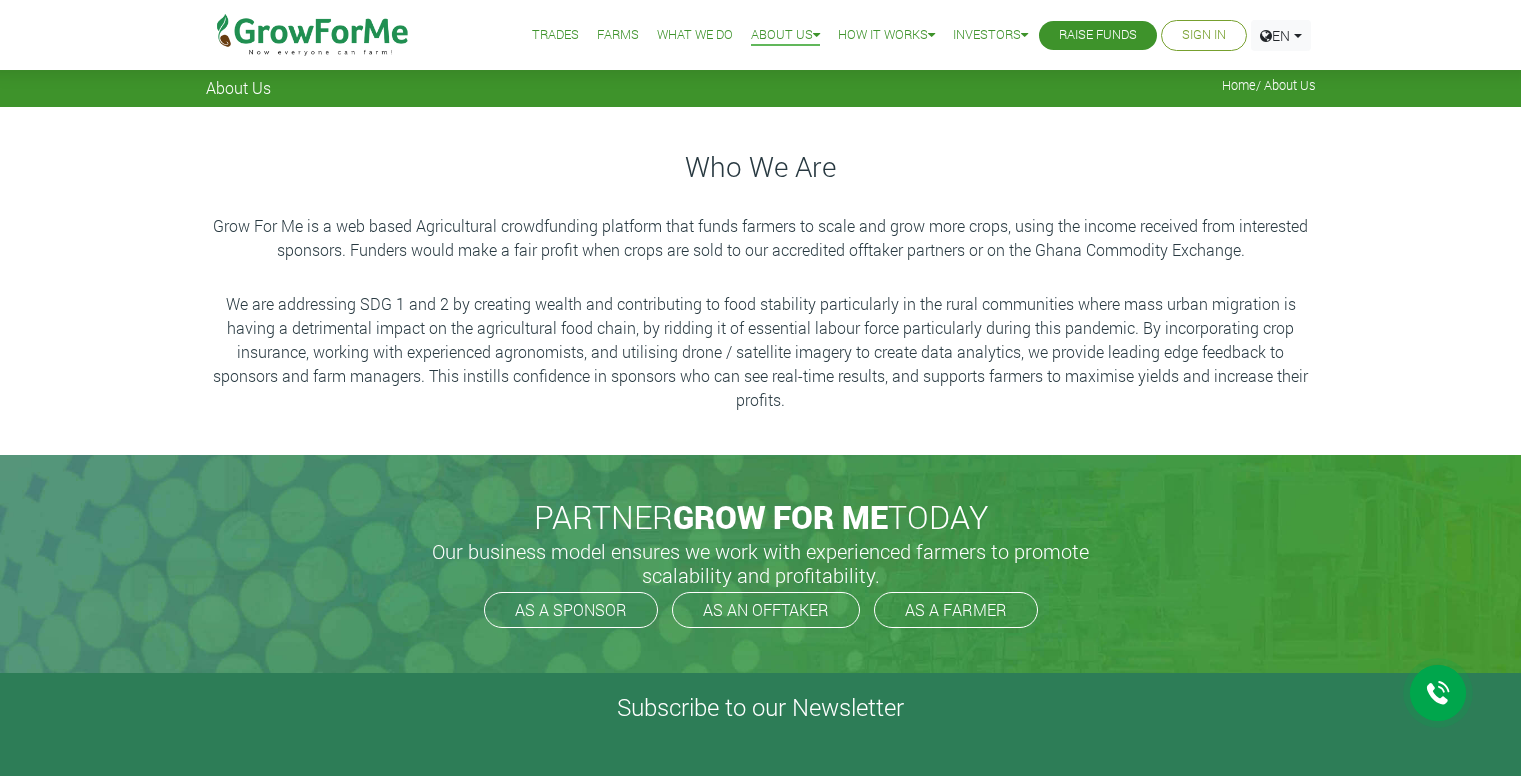 scroll, scrollTop: 0, scrollLeft: 0, axis: both 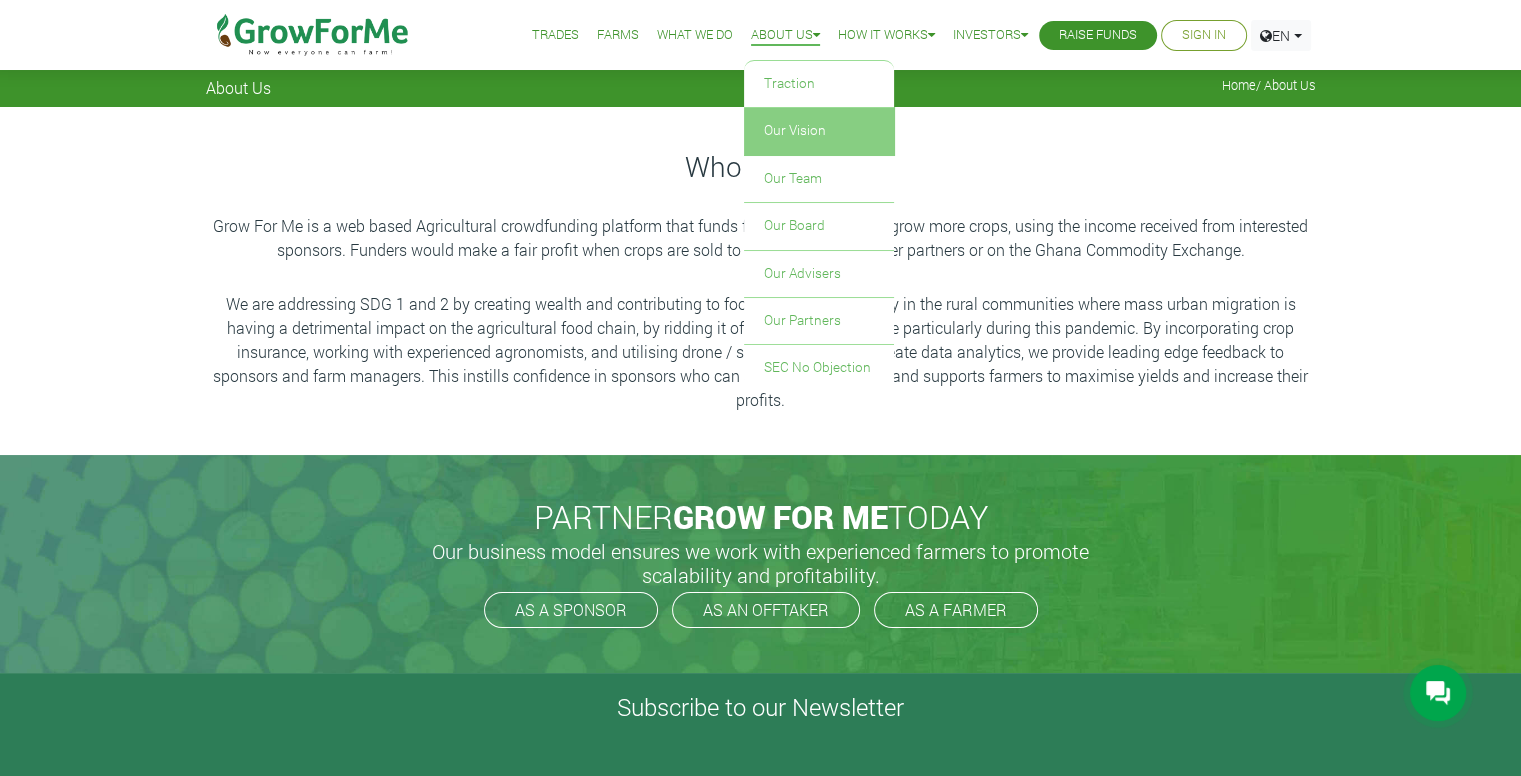 click on "Our Vision" at bounding box center (819, 131) 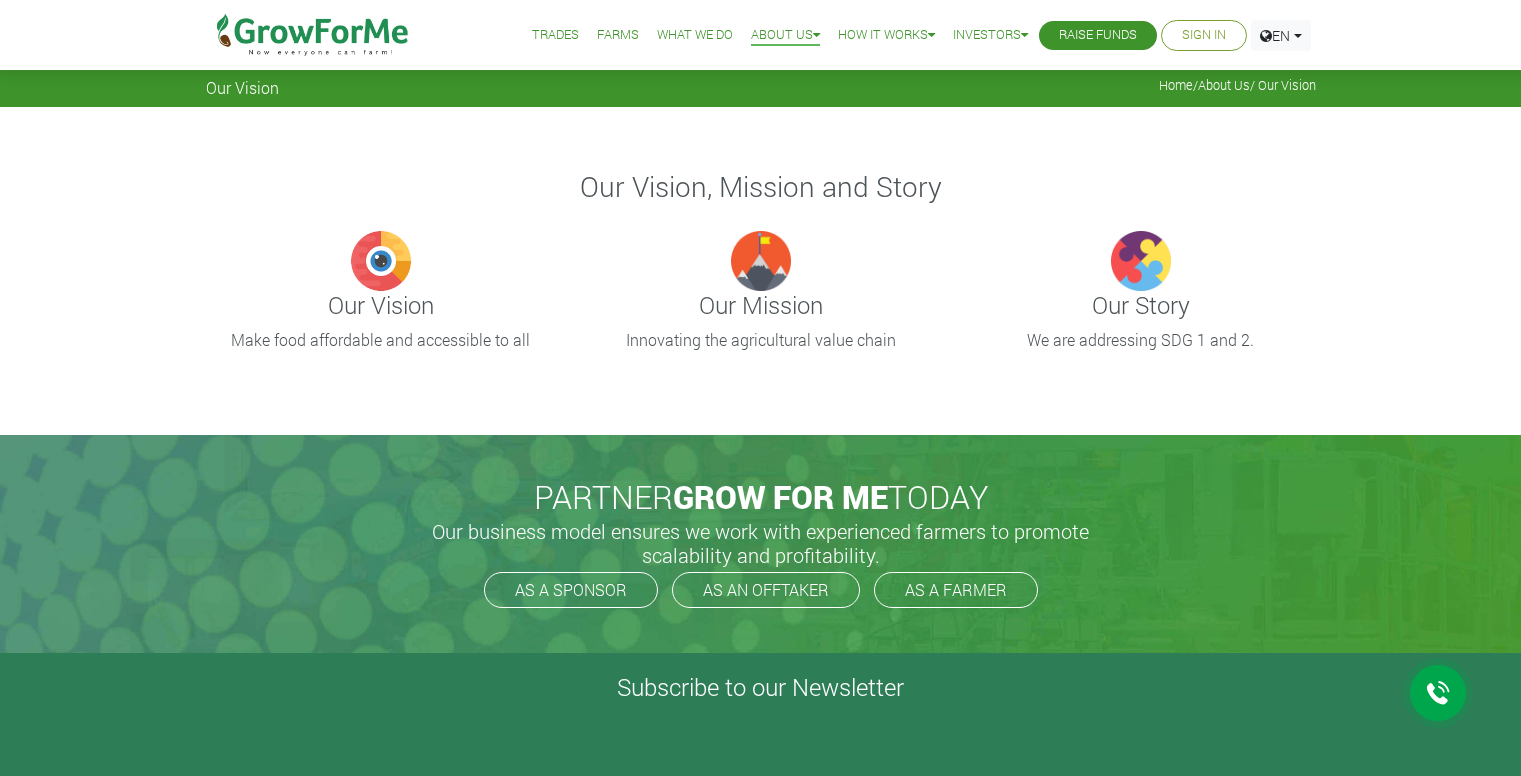 scroll, scrollTop: 0, scrollLeft: 0, axis: both 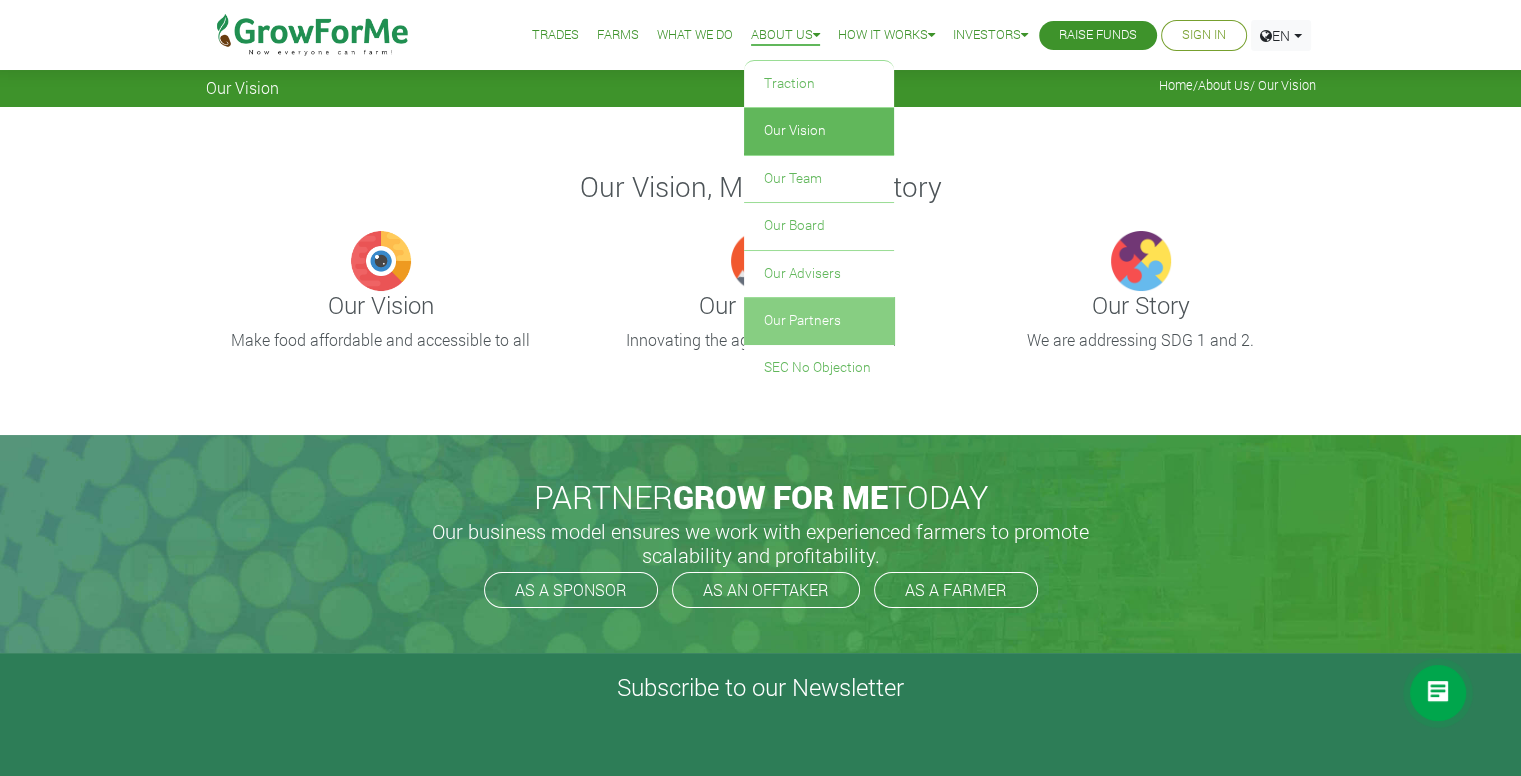 click on "Our Partners" at bounding box center [819, 321] 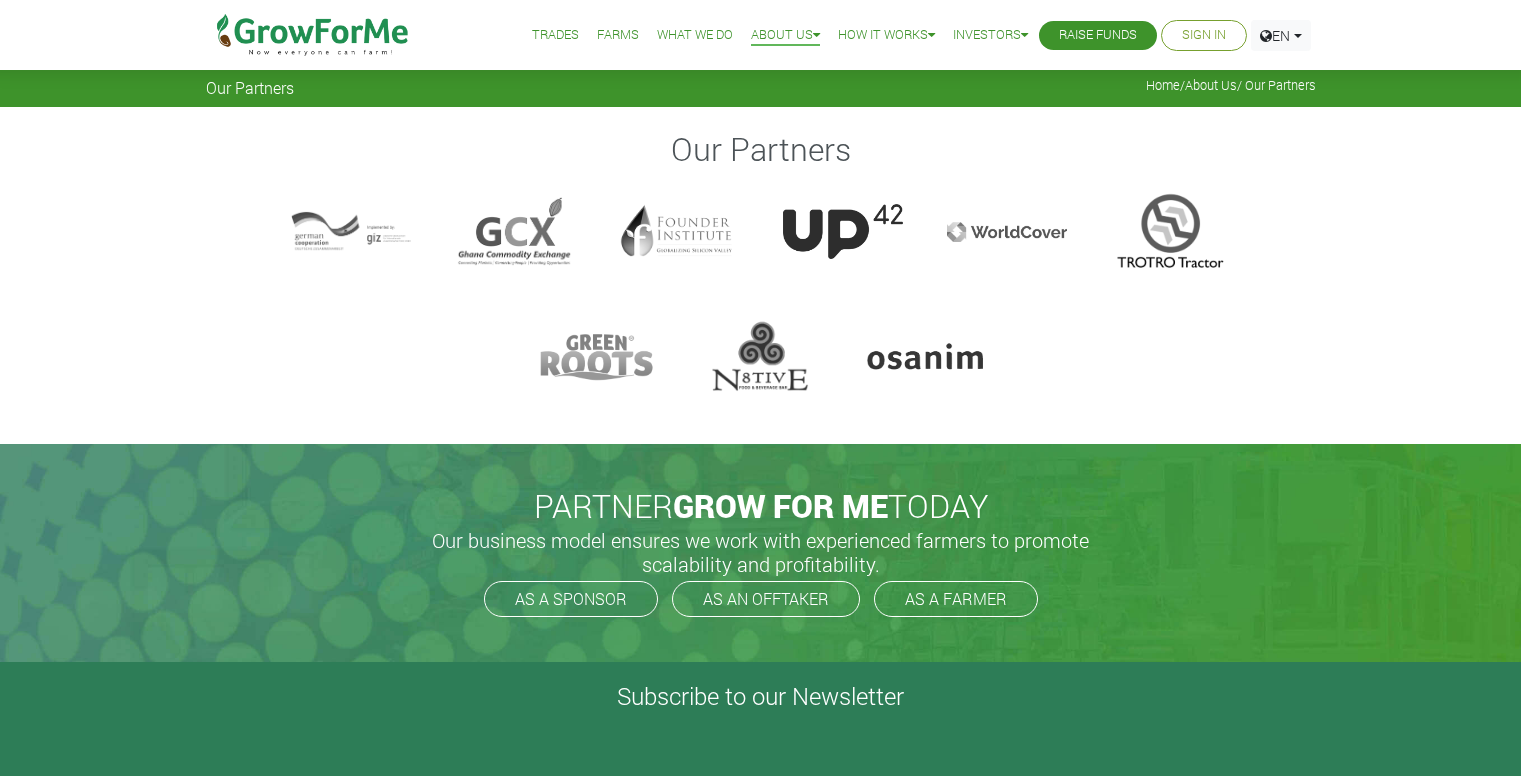 scroll, scrollTop: 0, scrollLeft: 0, axis: both 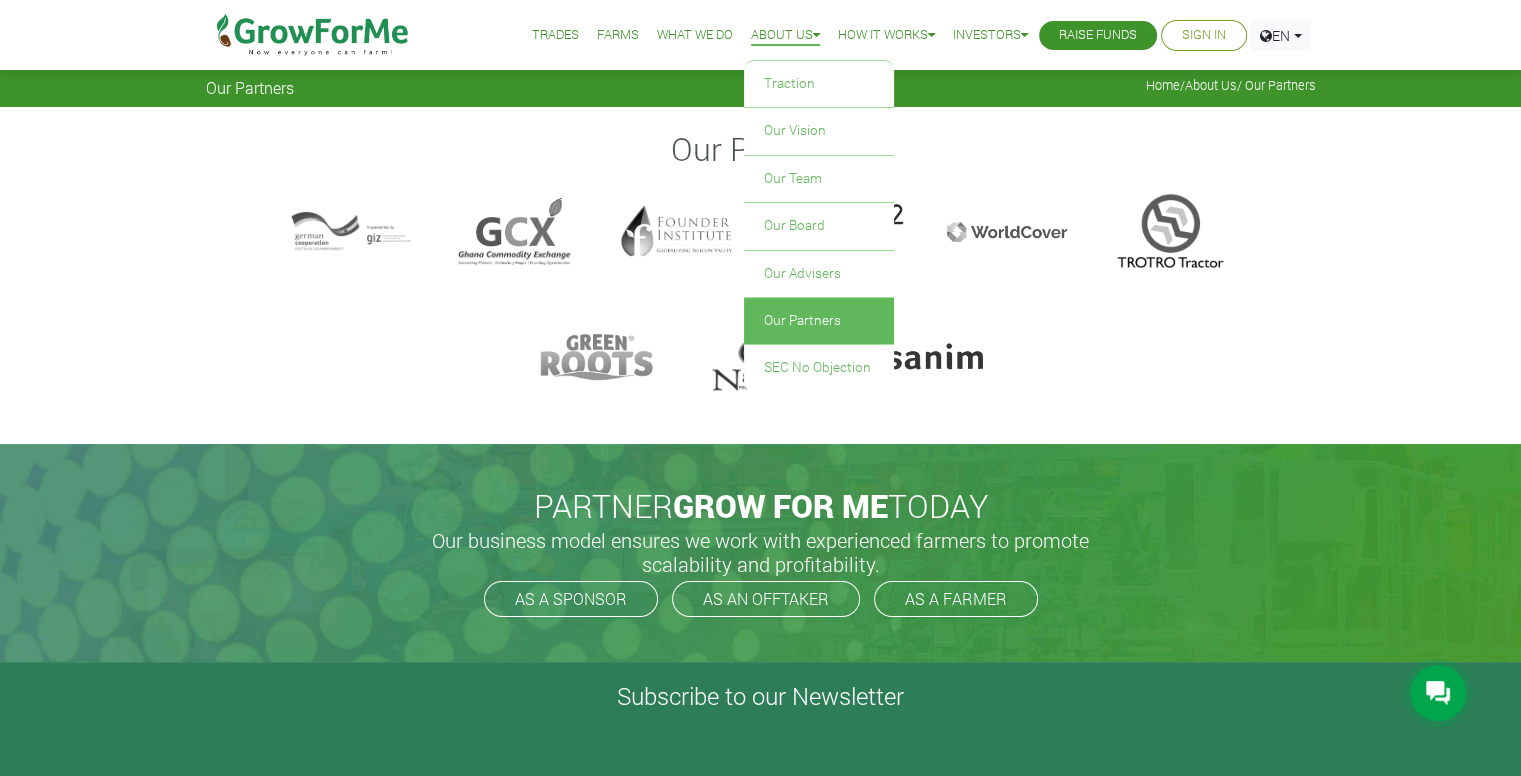 click on "About Us" at bounding box center (785, 35) 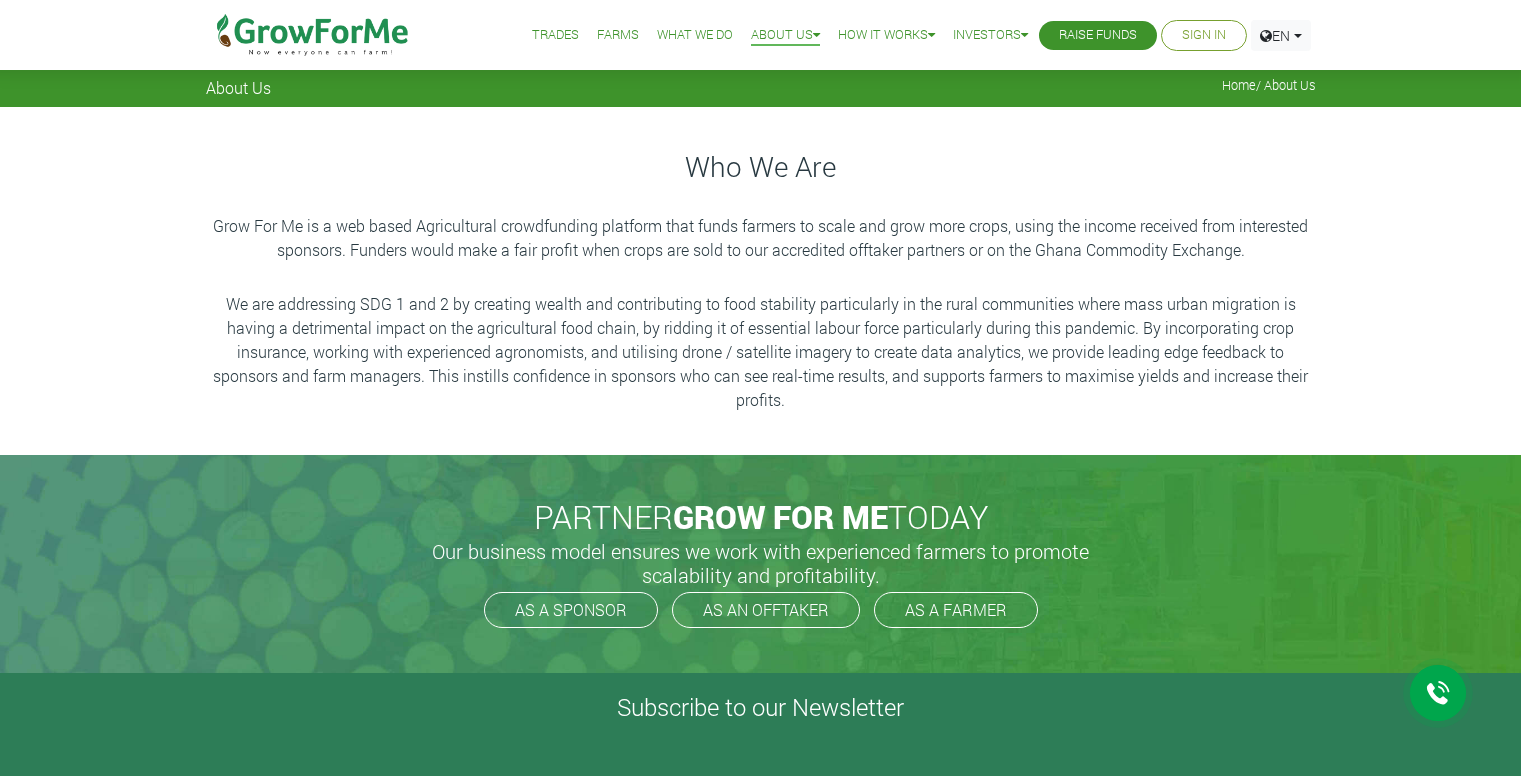 scroll, scrollTop: 0, scrollLeft: 0, axis: both 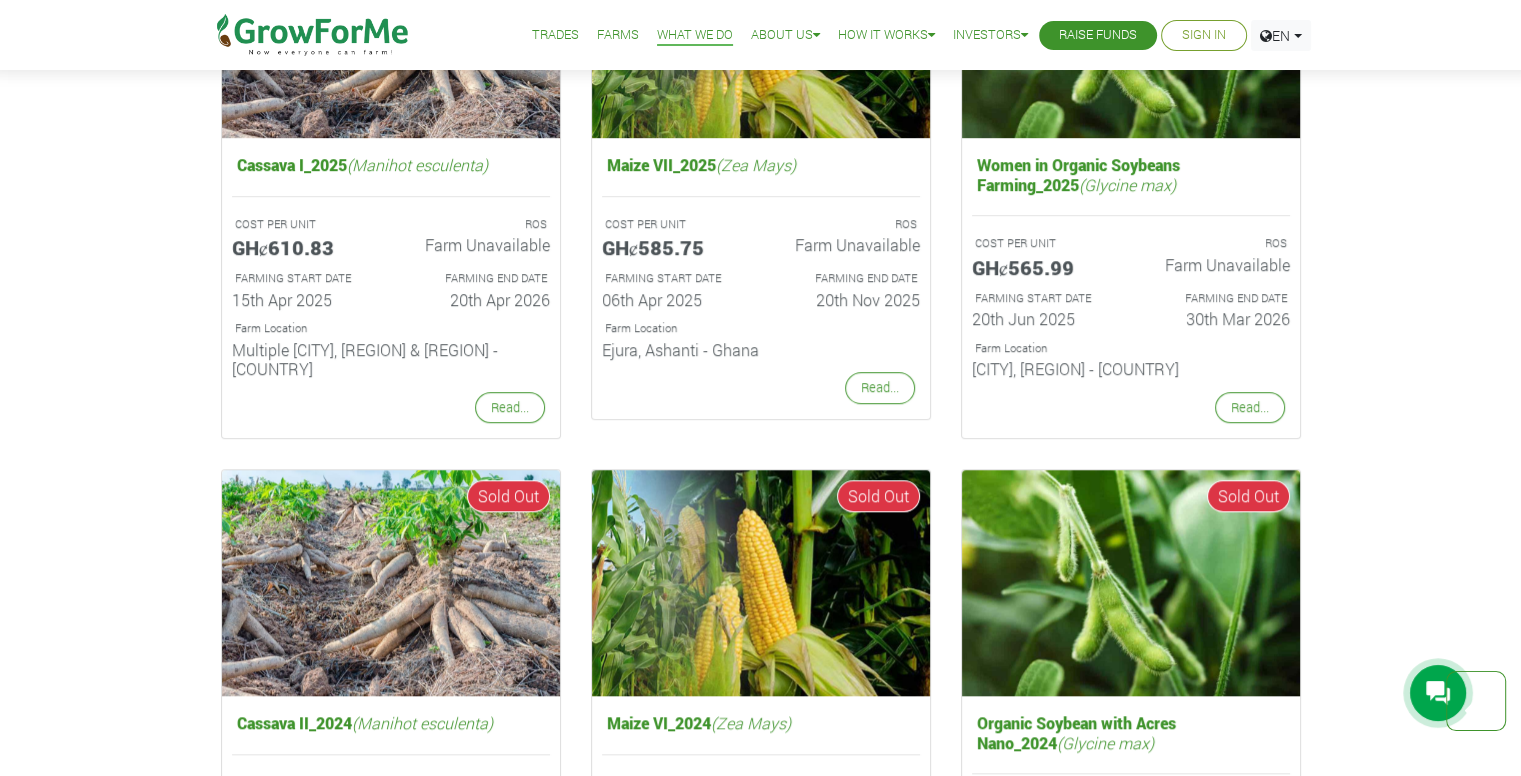 click on "Trades" at bounding box center (555, 35) 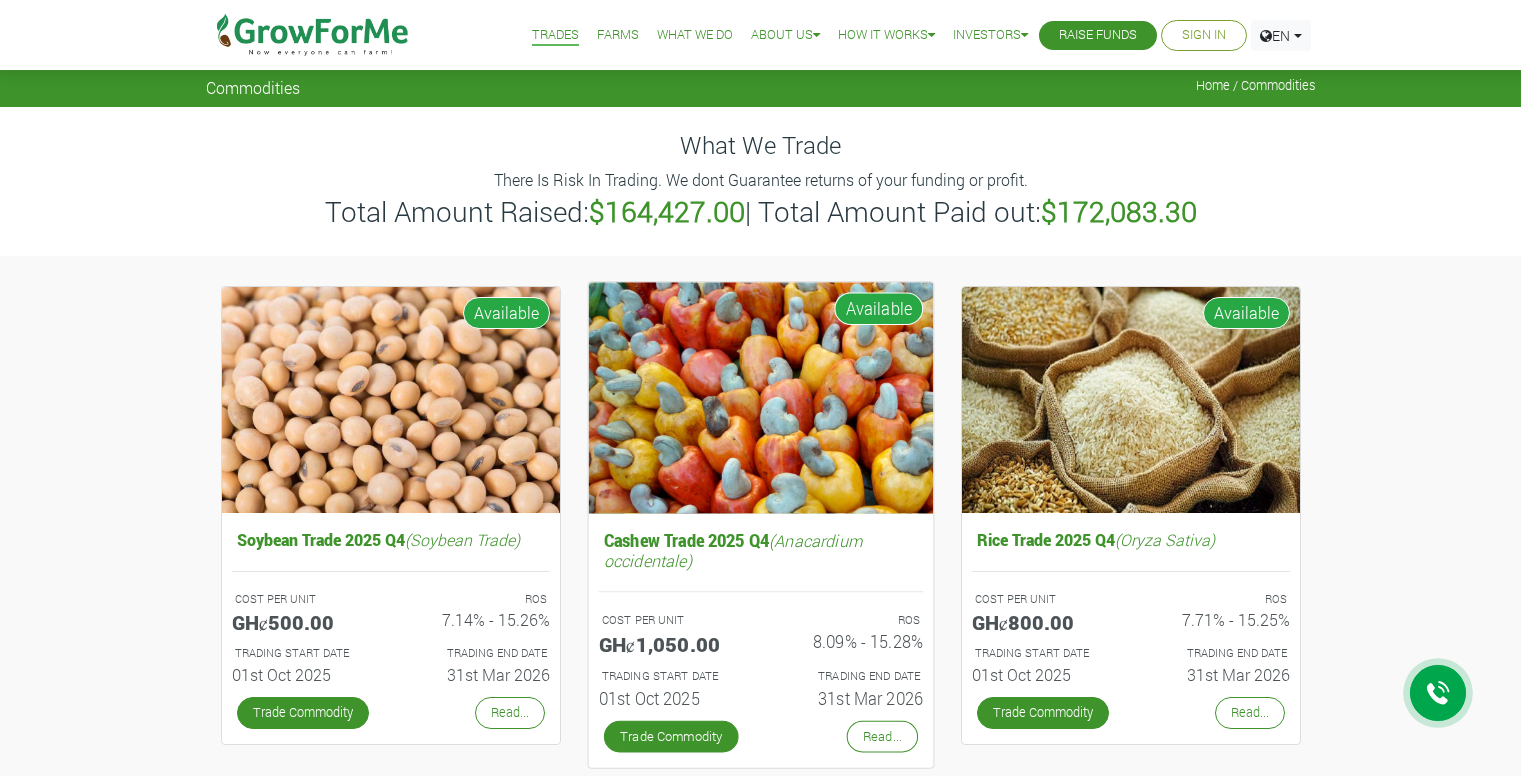 scroll, scrollTop: 0, scrollLeft: 0, axis: both 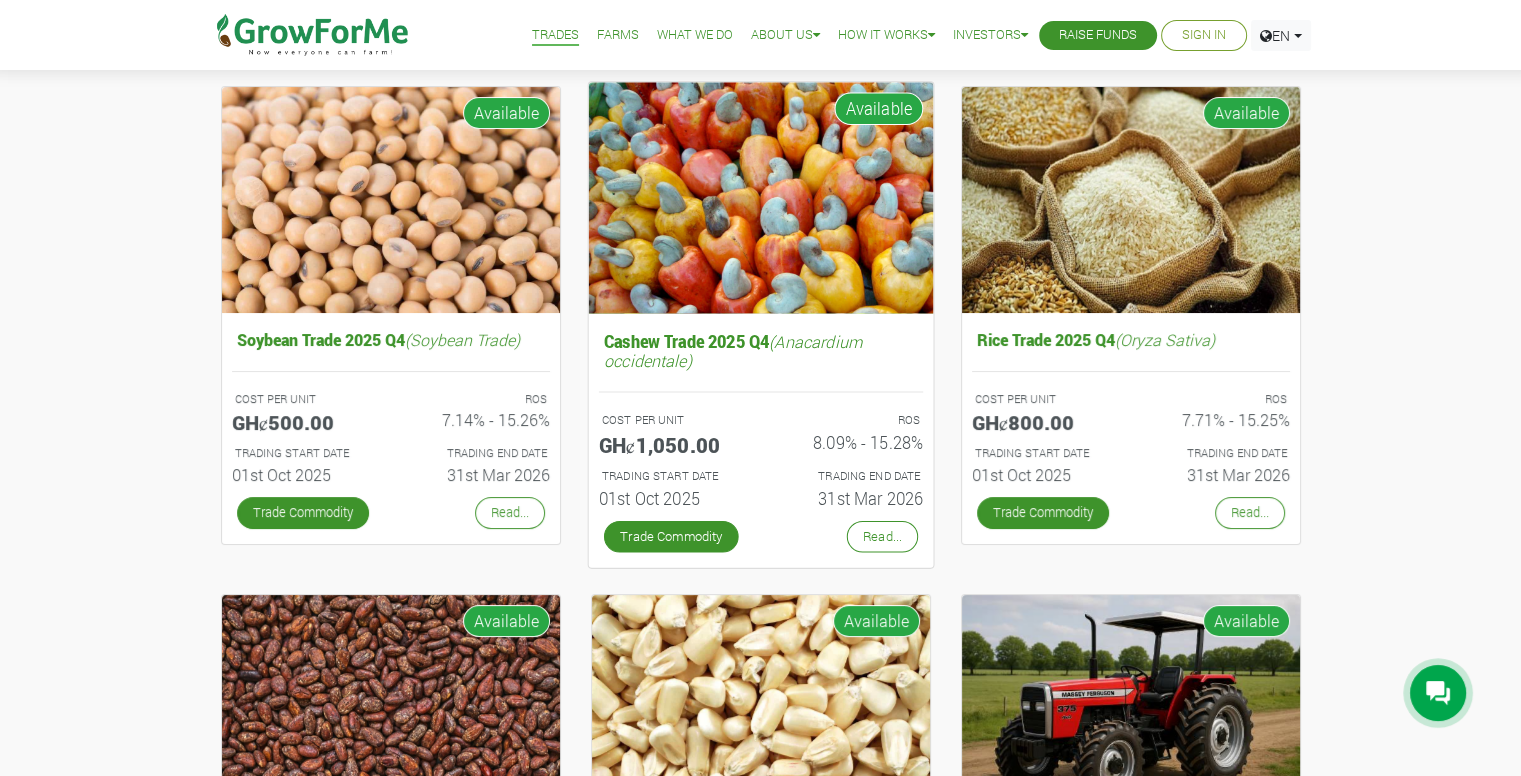 click on "Cashew Trade 2025 Q4  (Anacardium occidentale)" at bounding box center (760, 349) 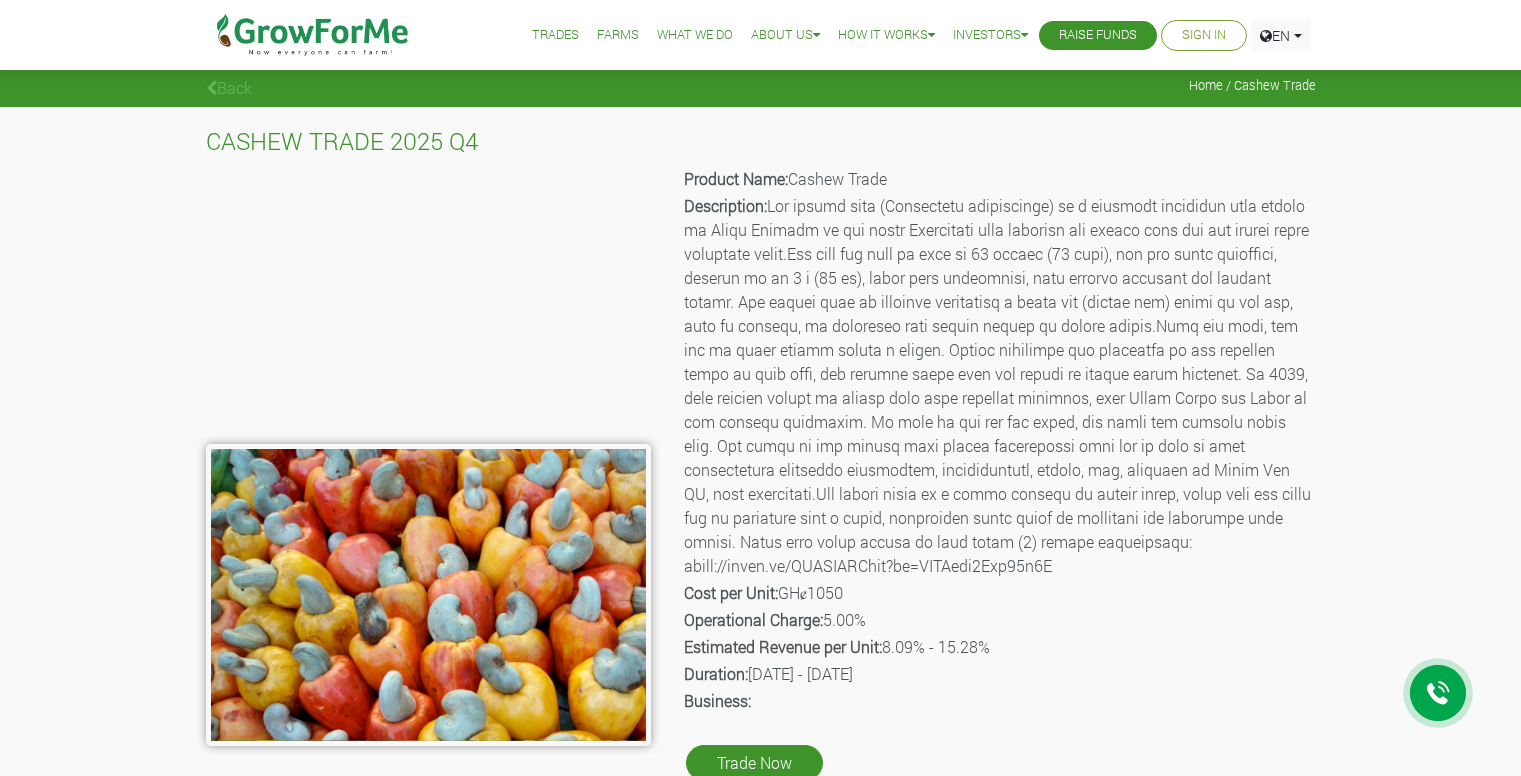 scroll, scrollTop: 0, scrollLeft: 0, axis: both 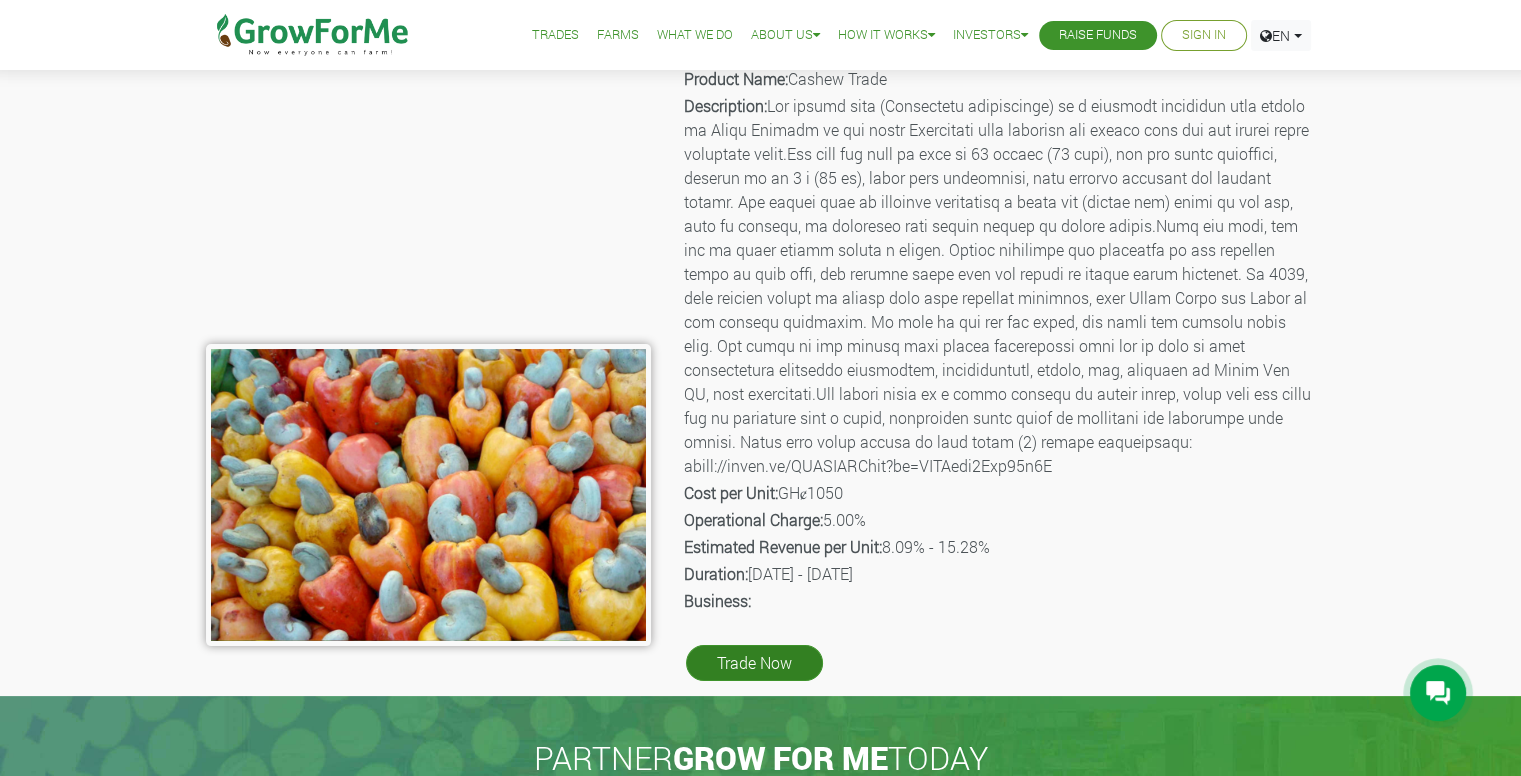 click on "Trade Now" at bounding box center (754, 663) 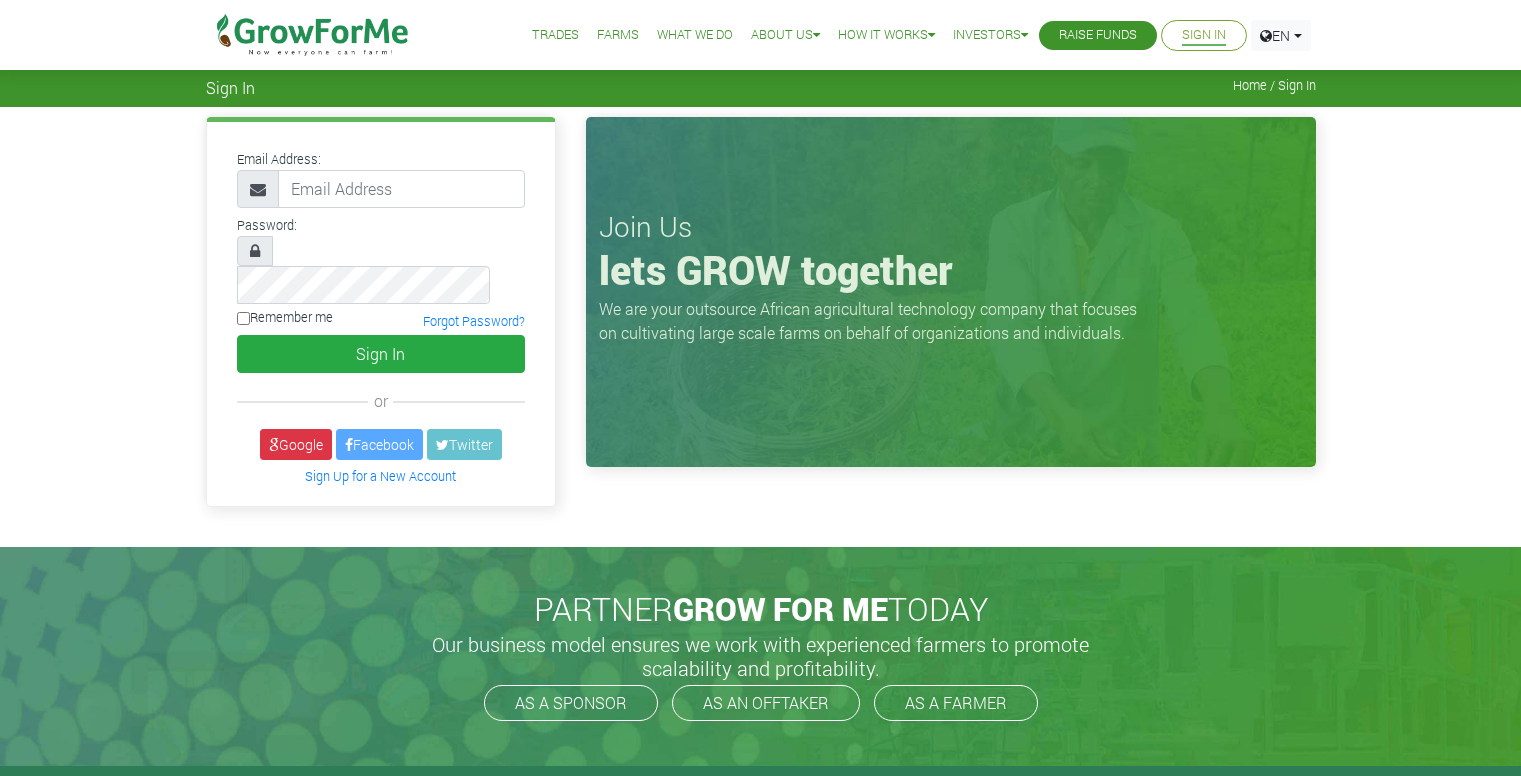 scroll, scrollTop: 0, scrollLeft: 0, axis: both 